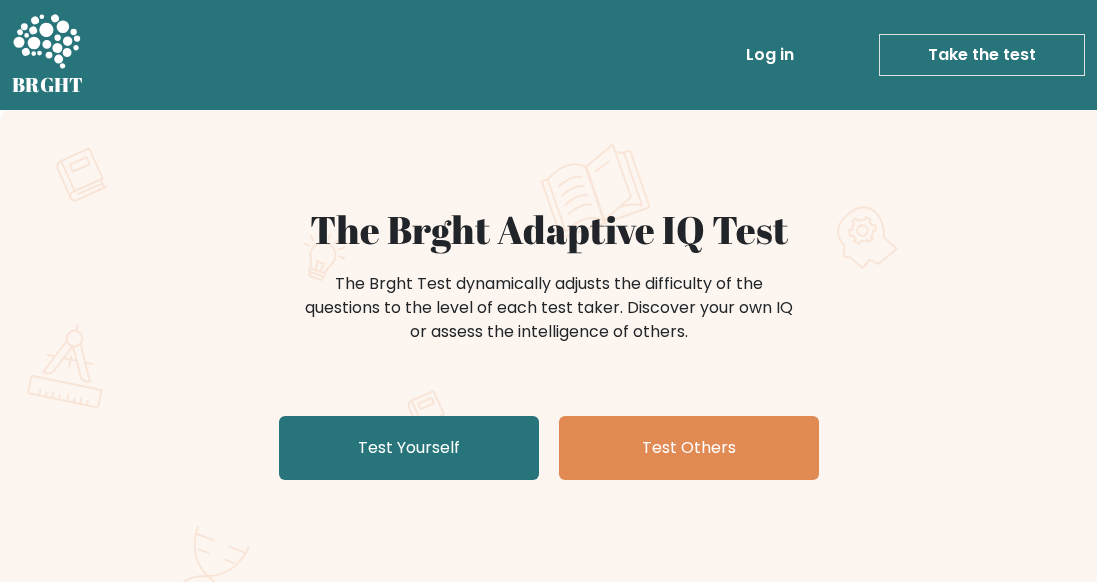 scroll, scrollTop: 0, scrollLeft: 0, axis: both 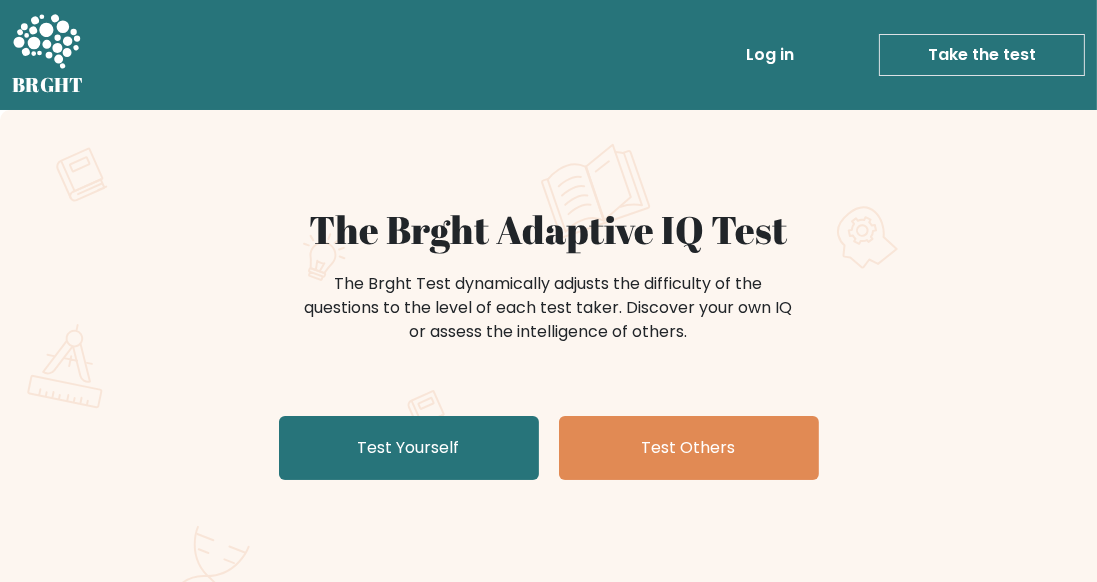 click on "Test Yourself" at bounding box center (409, 448) 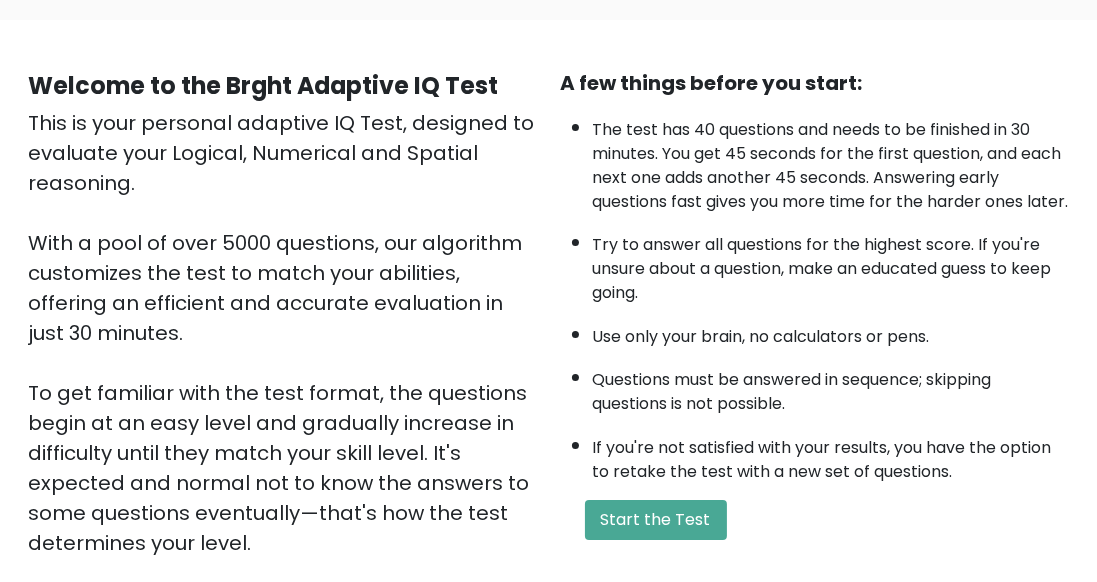 scroll, scrollTop: 424, scrollLeft: 0, axis: vertical 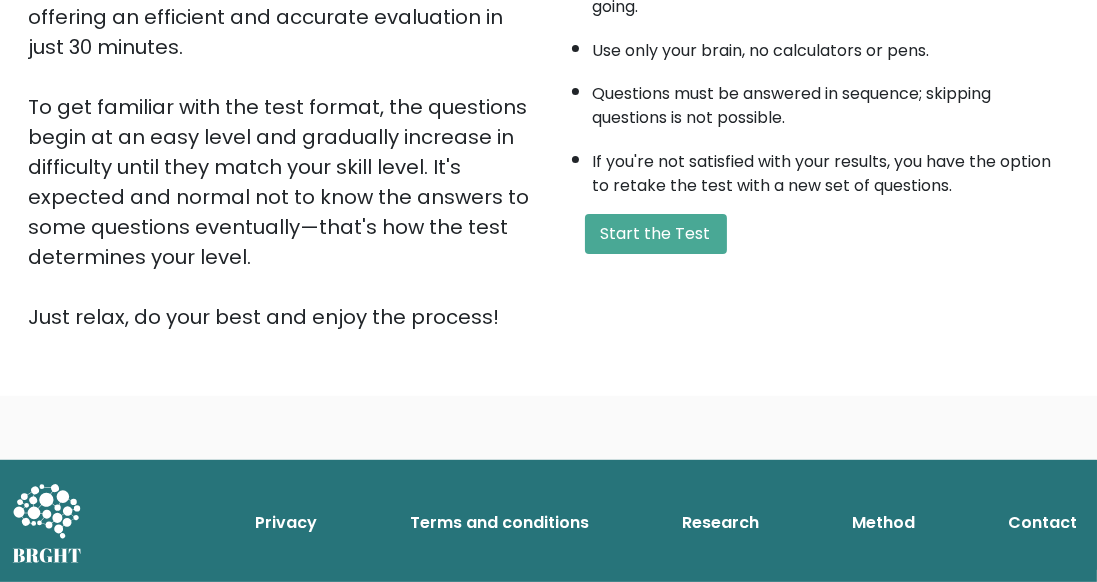 click on "Start the Test" at bounding box center (656, 234) 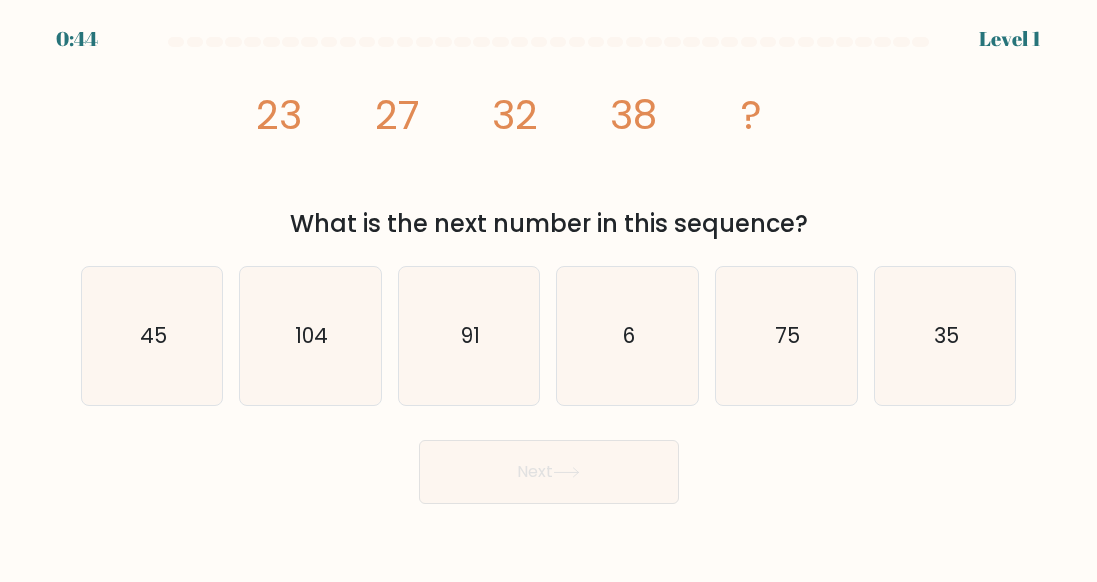 scroll, scrollTop: 0, scrollLeft: 0, axis: both 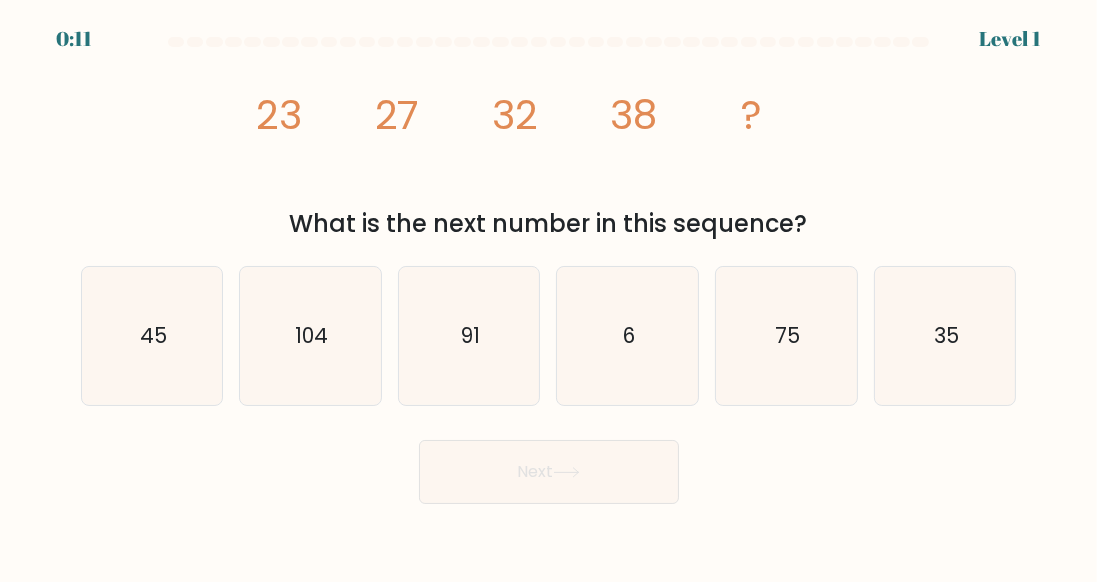 click on "6" at bounding box center (628, 336) 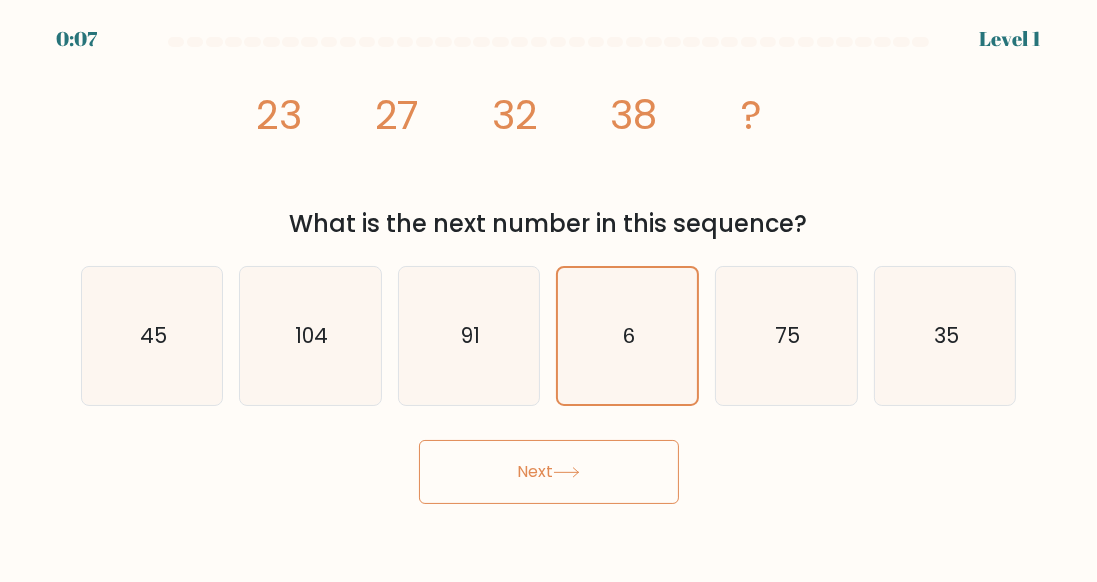 click on "35" at bounding box center [946, 335] 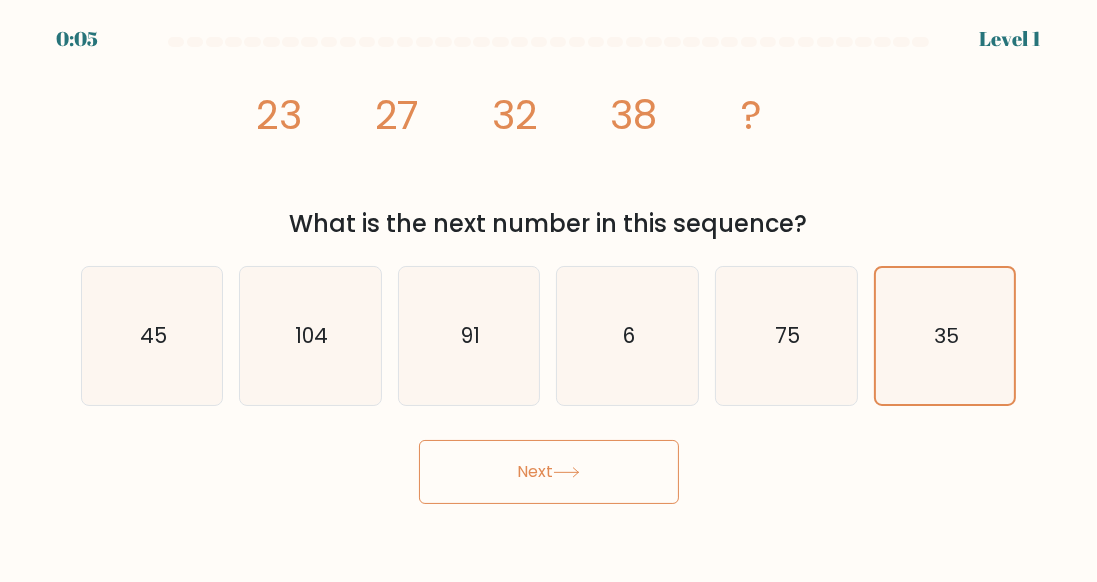 click on "45" at bounding box center [152, 336] 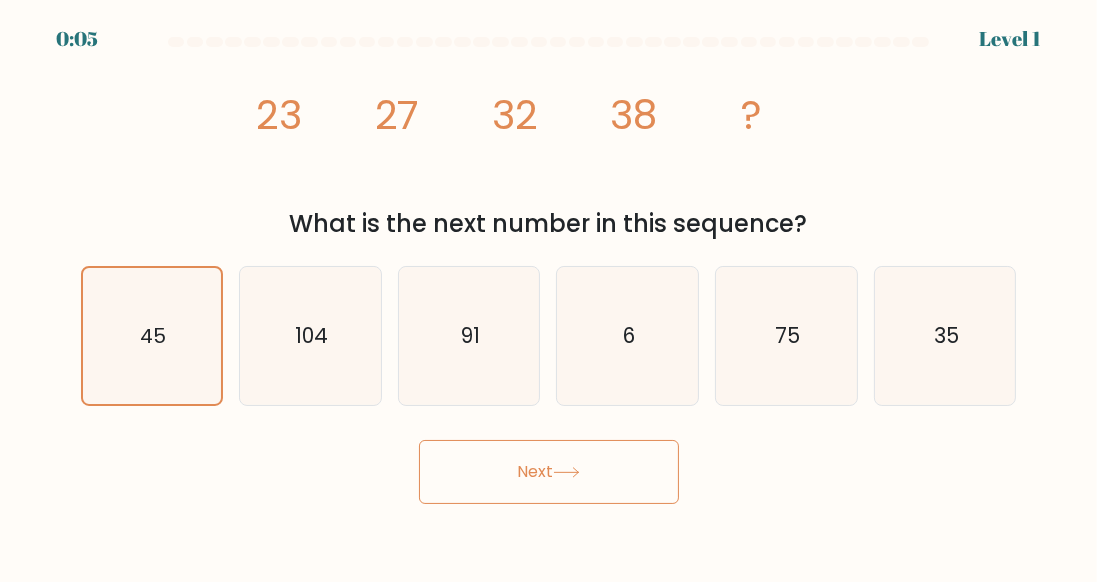 click on "Next" at bounding box center (549, 472) 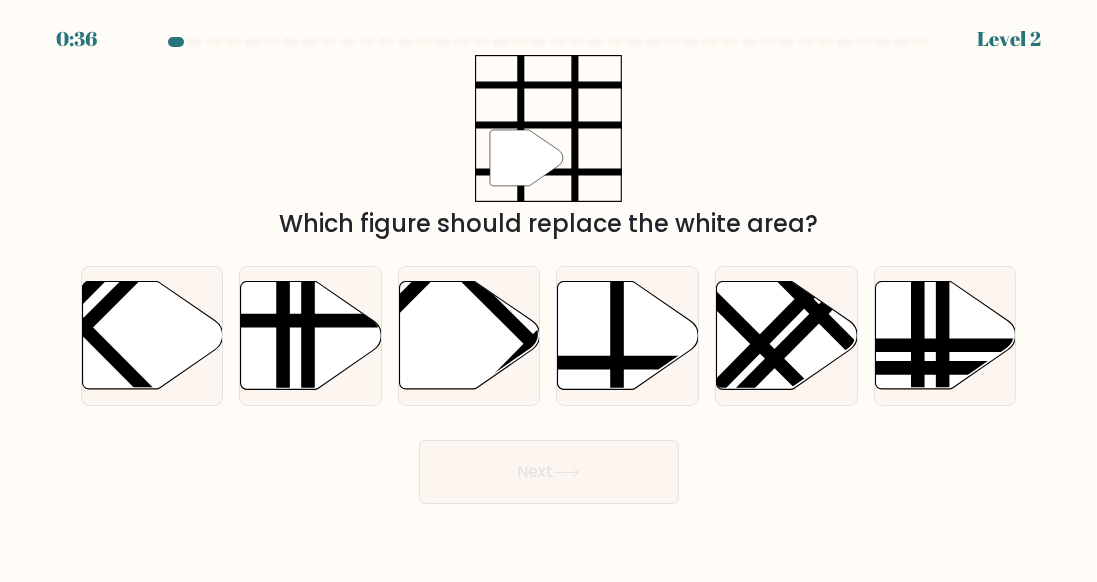 click at bounding box center (671, 363) 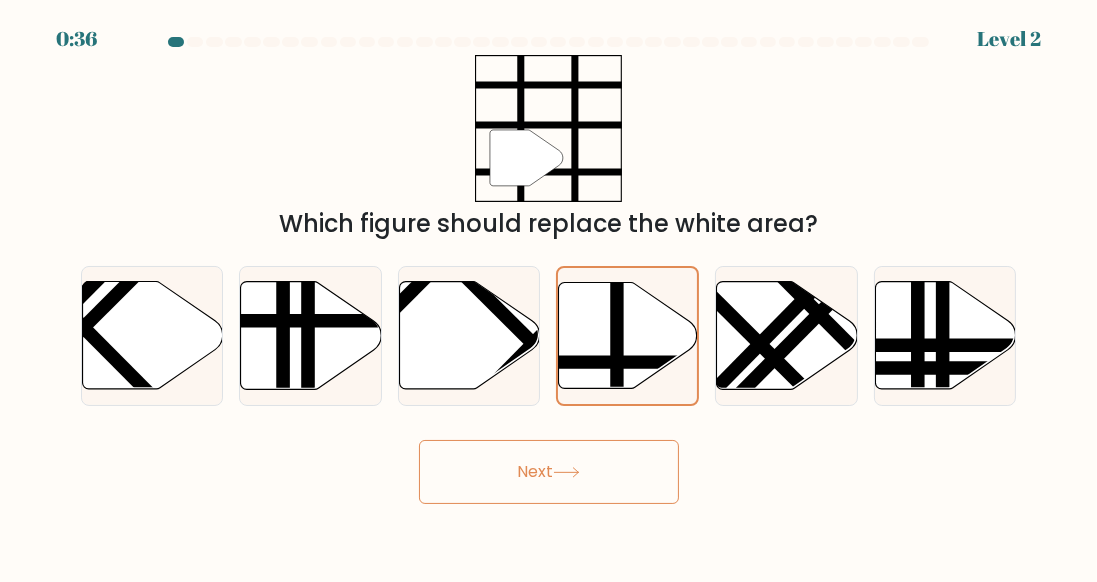 click on "Next" at bounding box center (549, 472) 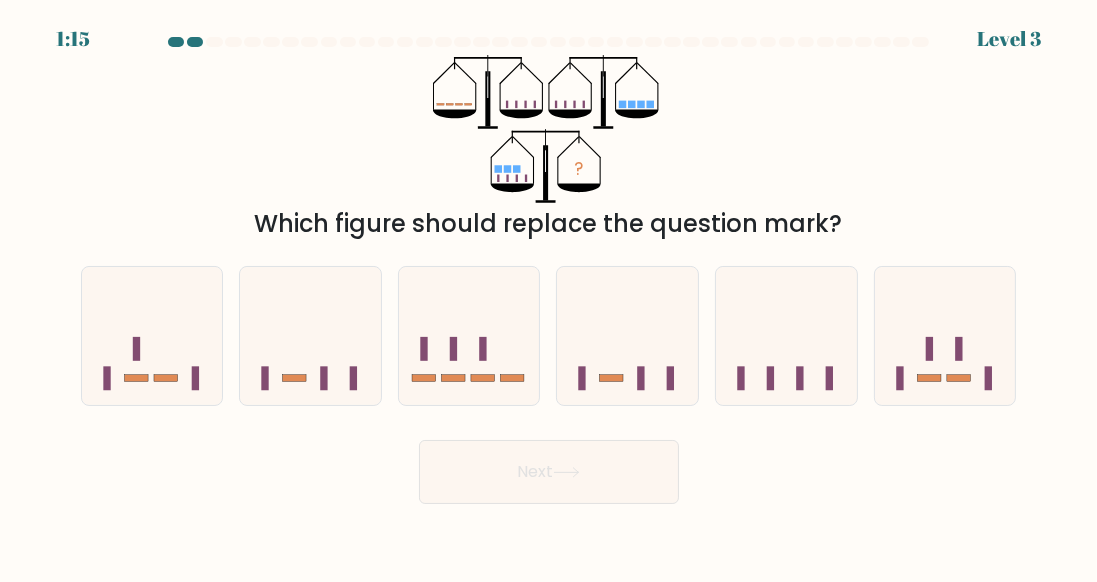 click at bounding box center [627, 336] 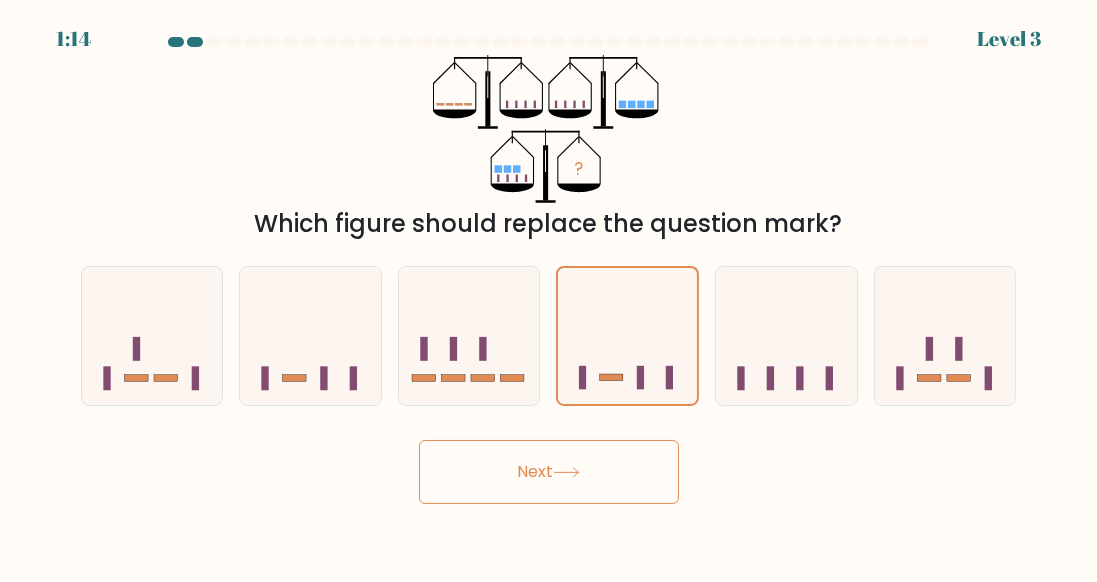 click on "Next" at bounding box center [549, 472] 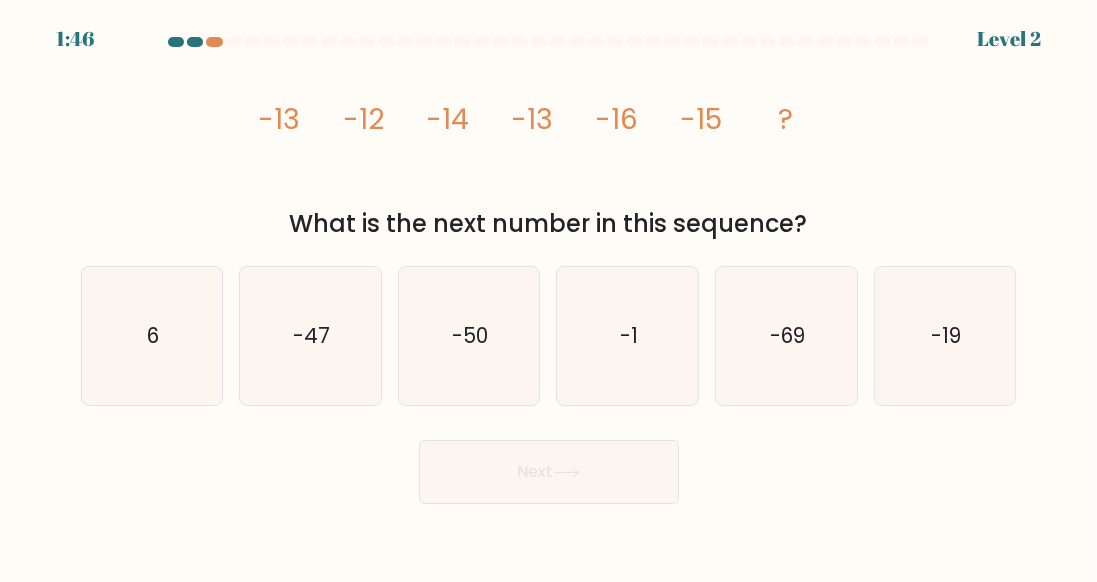 click on "-1" at bounding box center (628, 336) 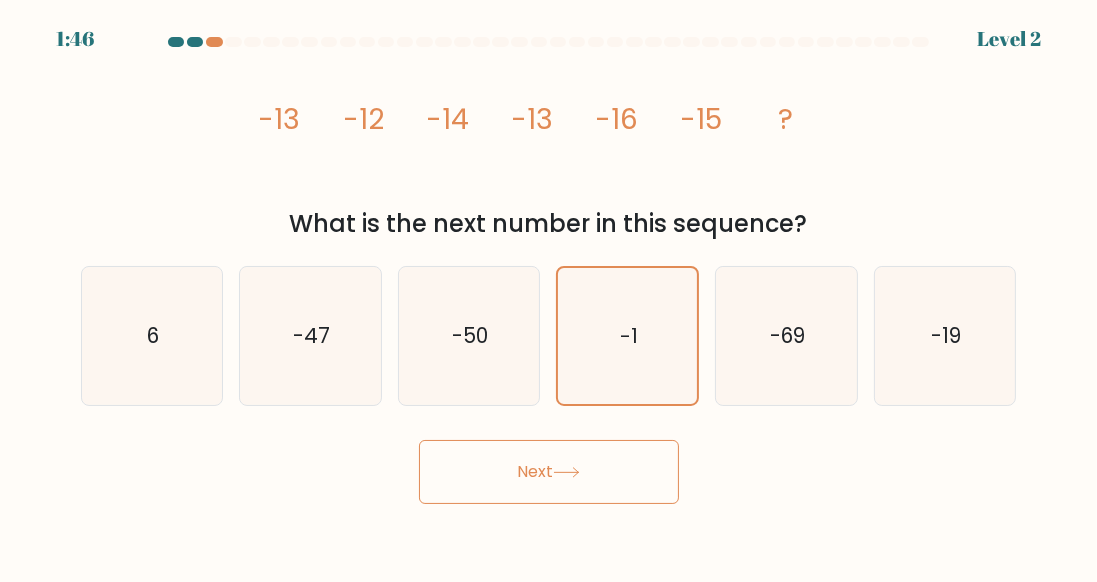 click on "Next" at bounding box center [549, 472] 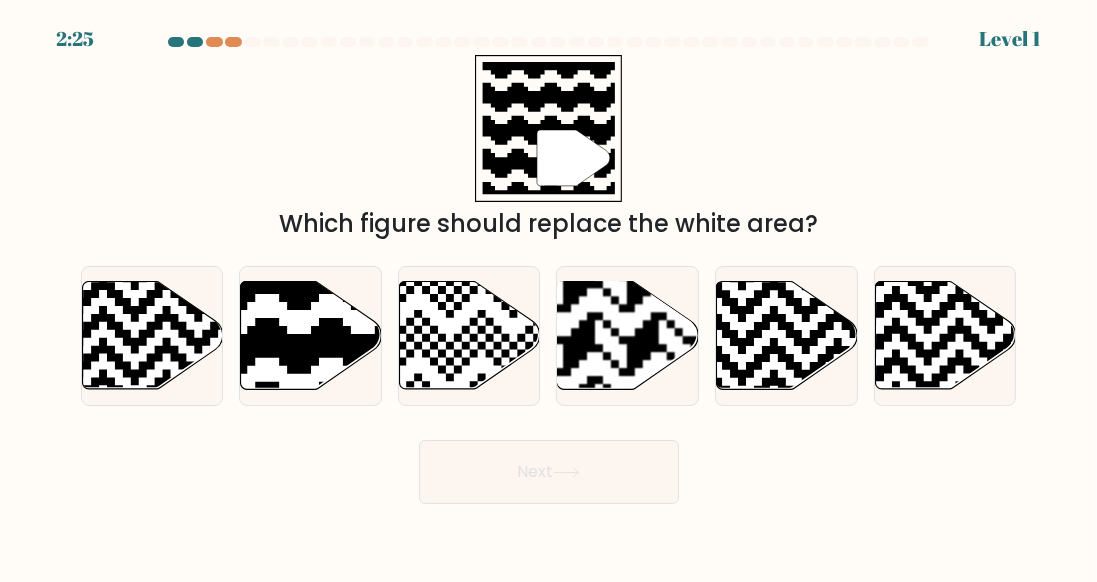click at bounding box center [263, 278] 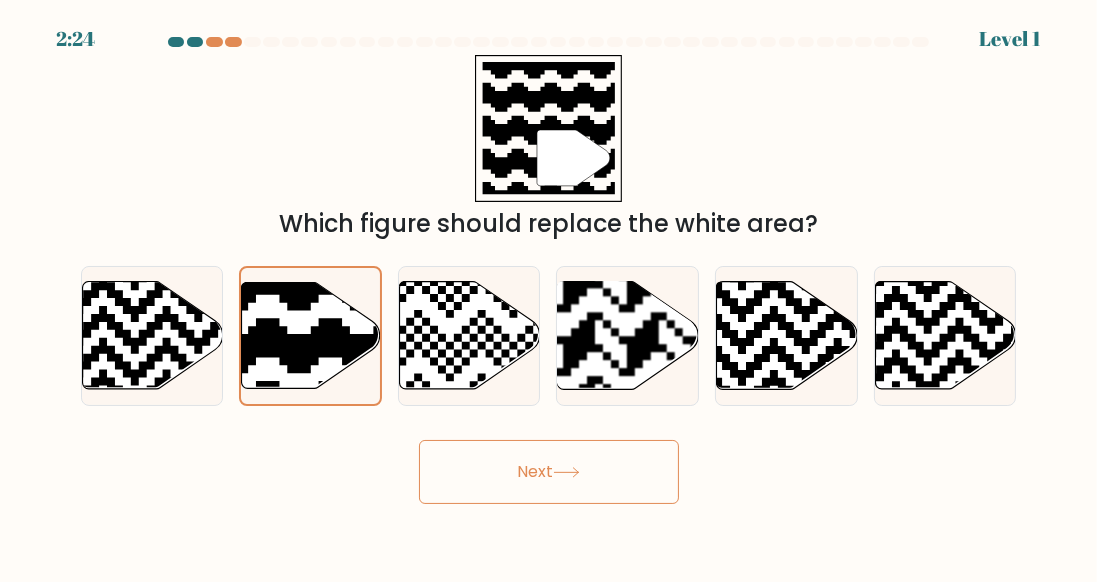 click on "Next" at bounding box center (549, 472) 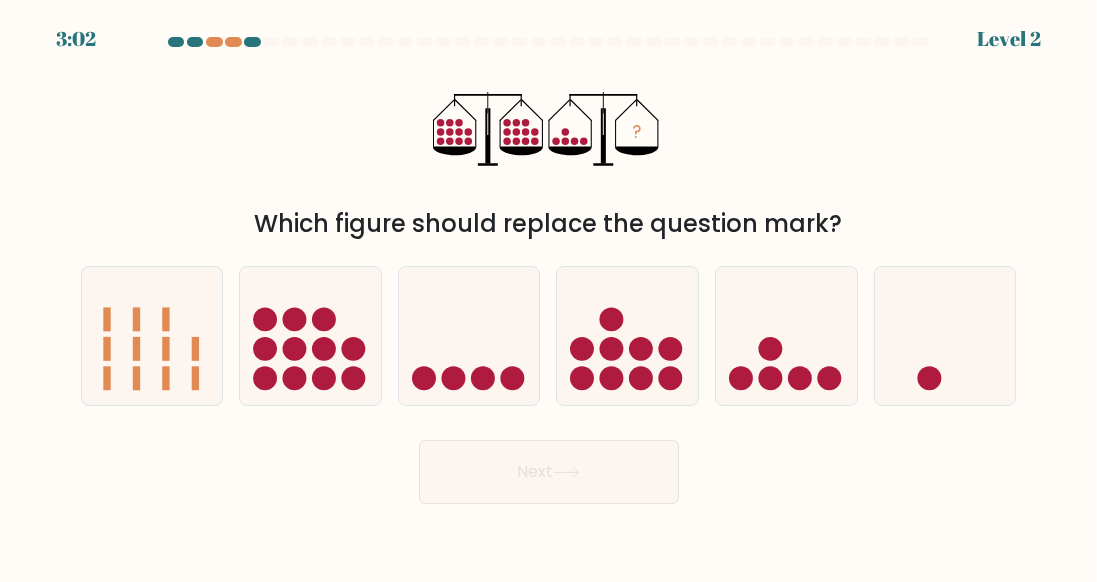 click at bounding box center [771, 379] 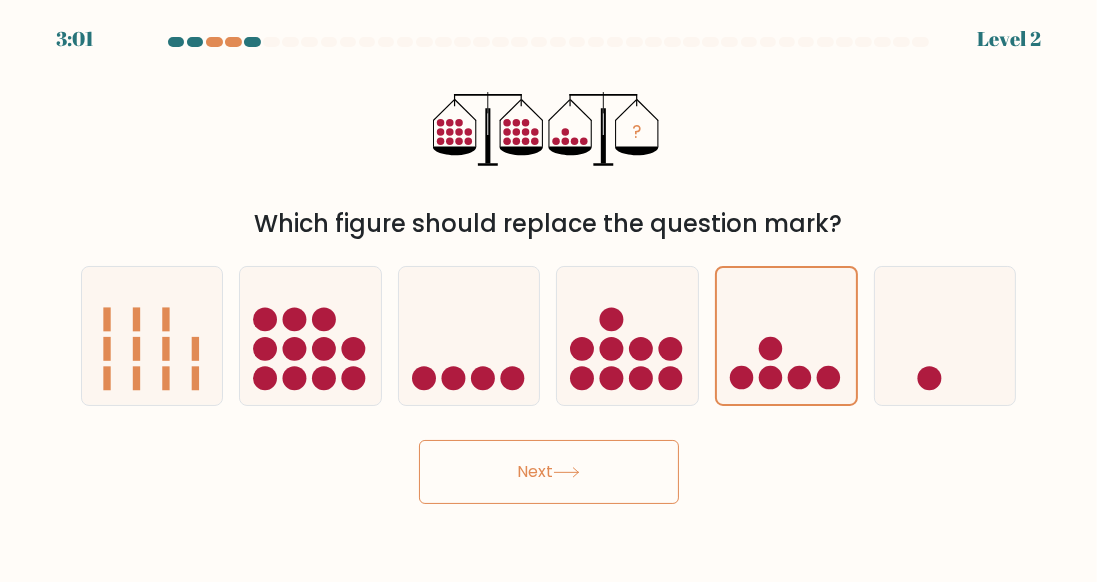 click on "Next" at bounding box center (549, 472) 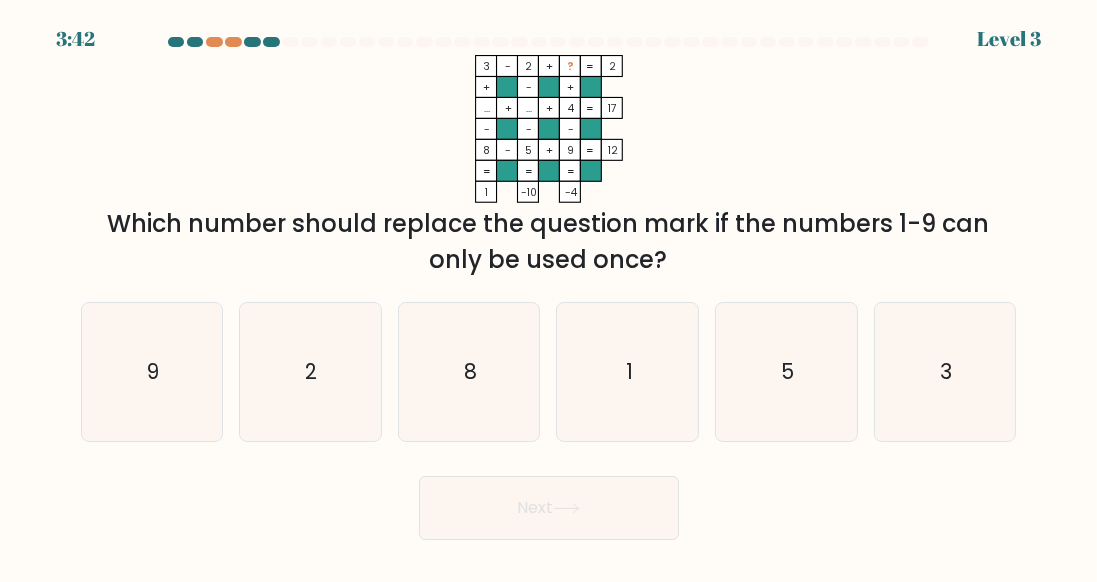 click on "Next" at bounding box center [549, 508] 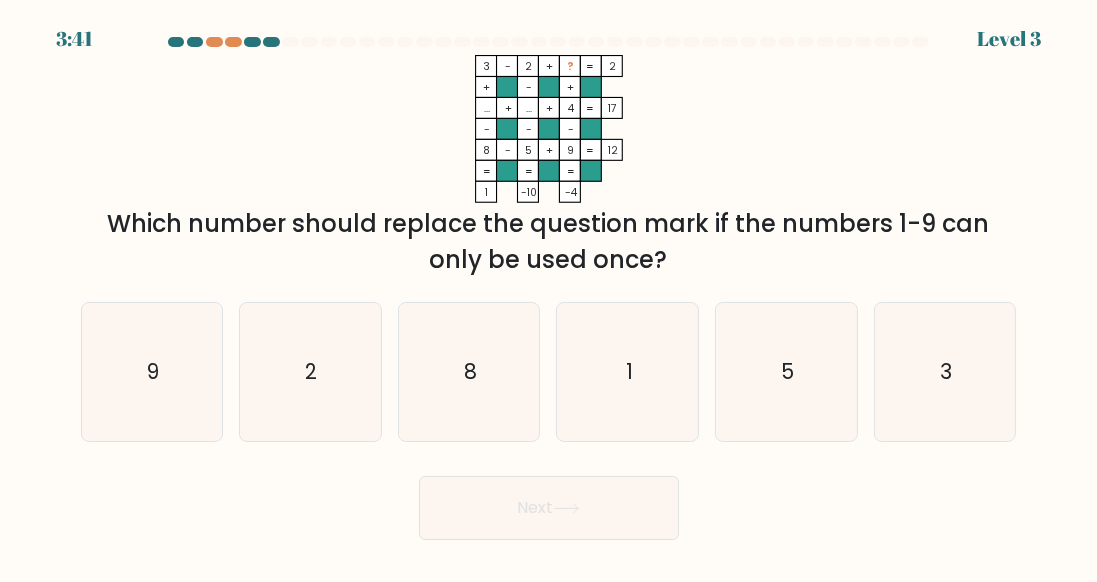 click on "9" at bounding box center (152, 372) 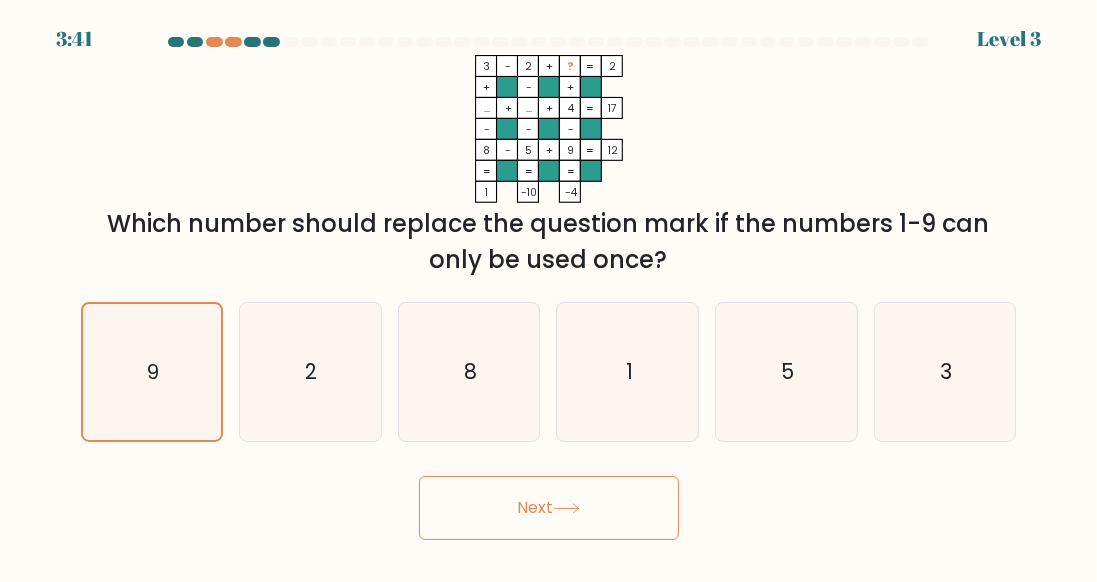 click on "Next" at bounding box center (549, 508) 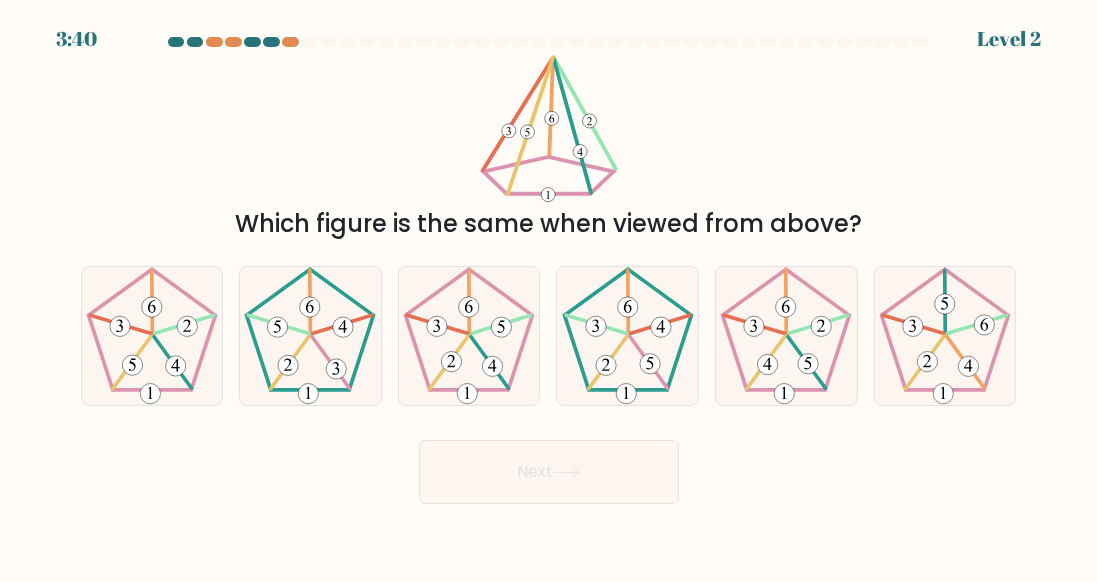 click on "3:40
Level 2" at bounding box center [548, 291] 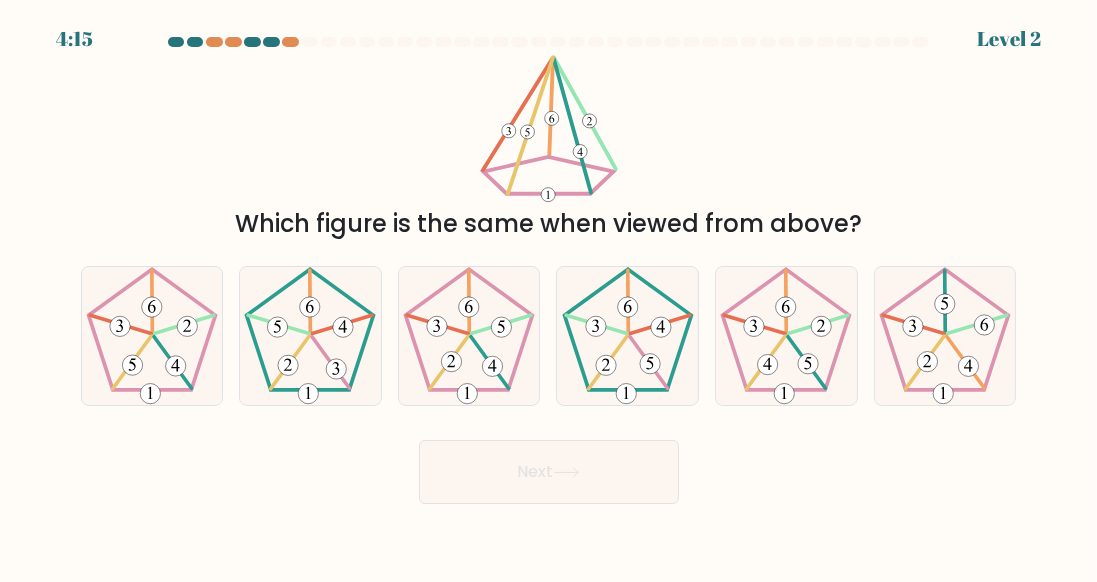 click at bounding box center (945, 336) 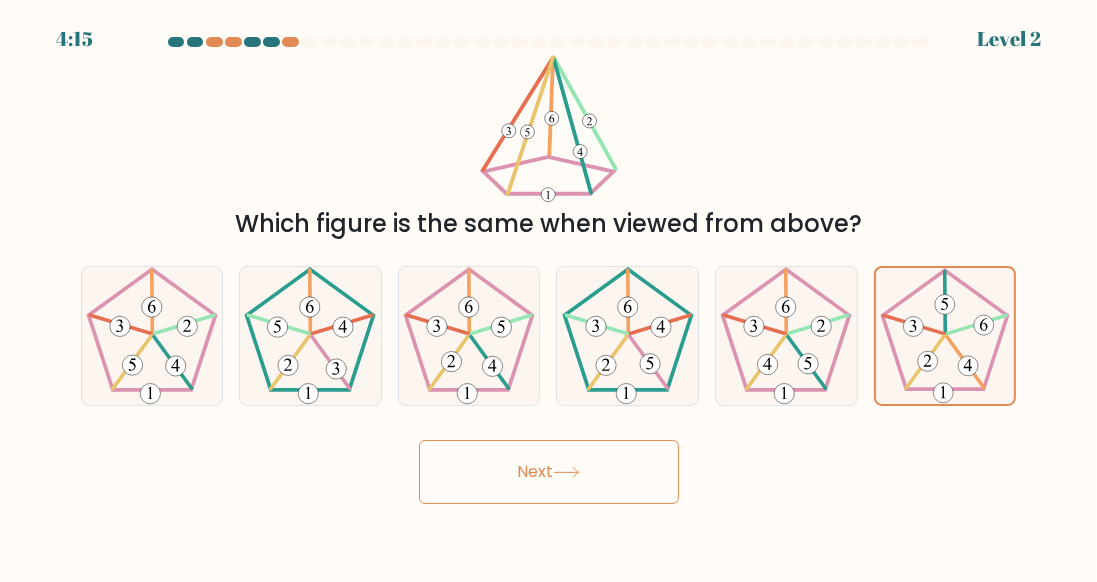 click on "a.
b.
c." at bounding box center [549, 328] 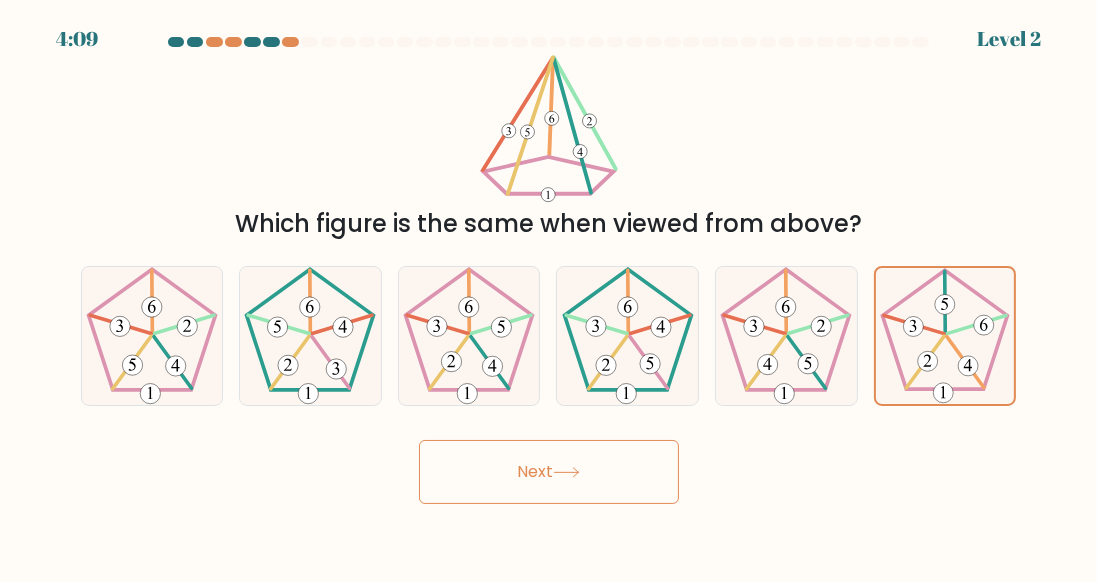 click at bounding box center [152, 336] 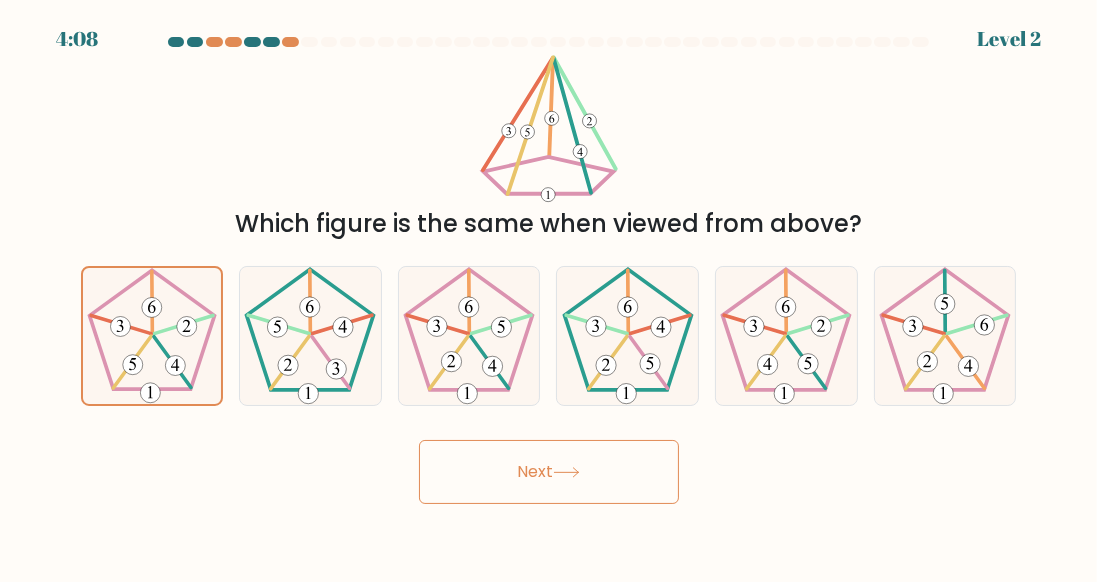 click at bounding box center (566, 472) 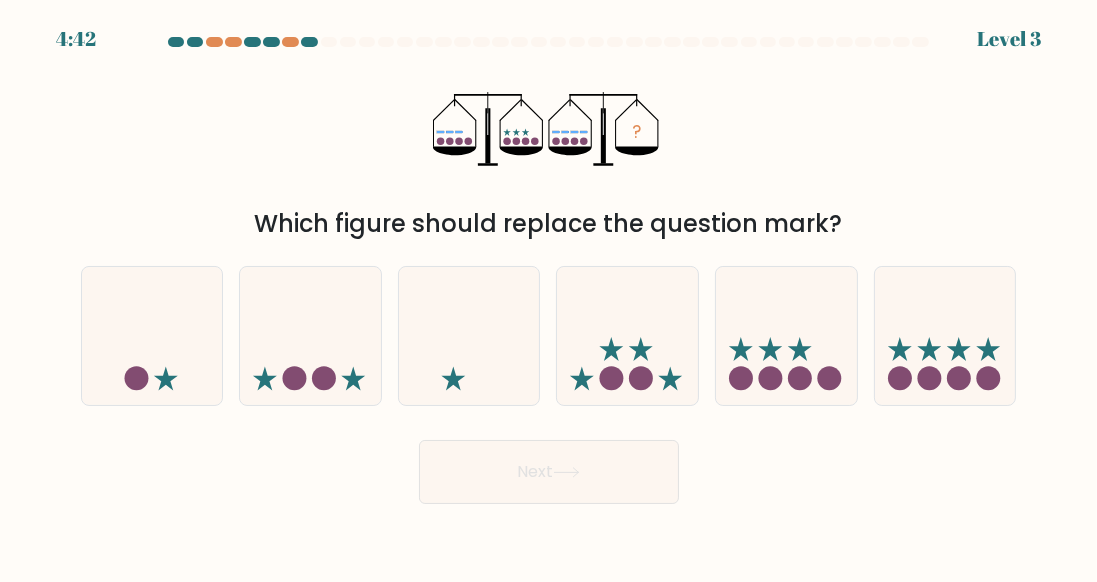 click at bounding box center (929, 349) 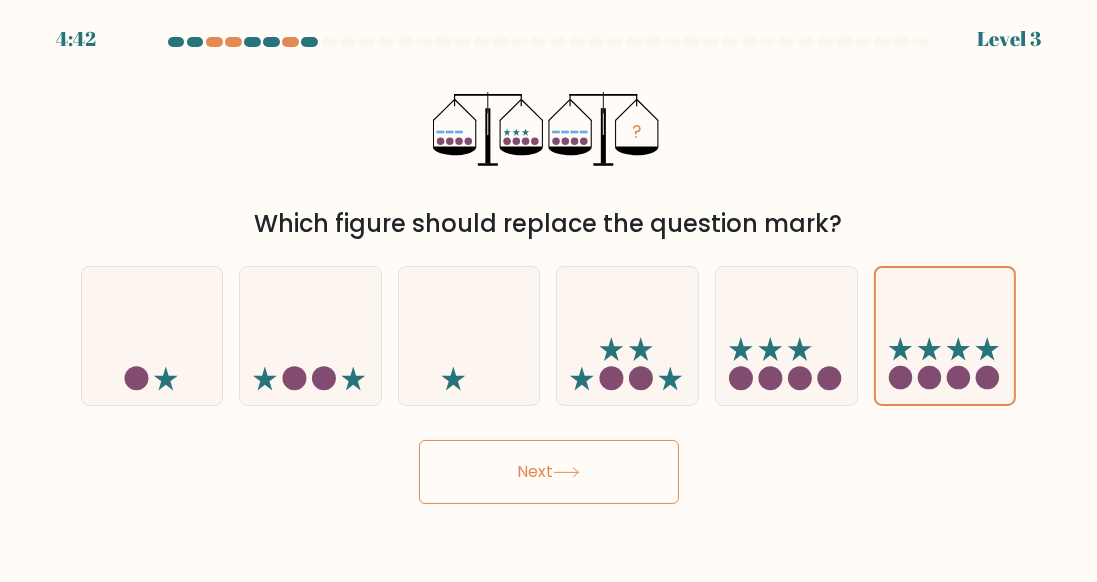 click on "Next" at bounding box center (549, 472) 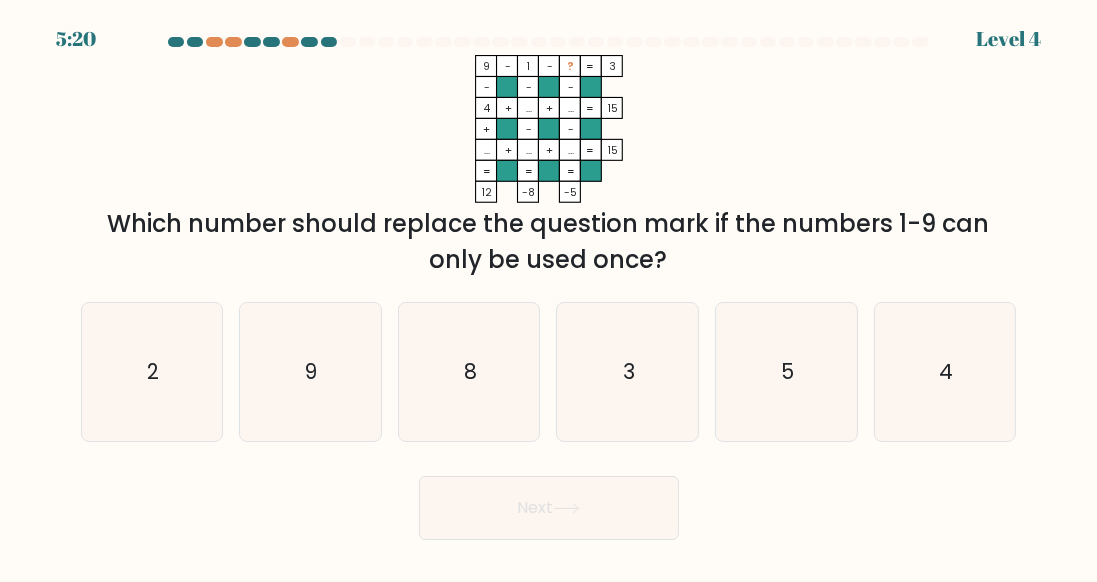 click on "4" at bounding box center [945, 372] 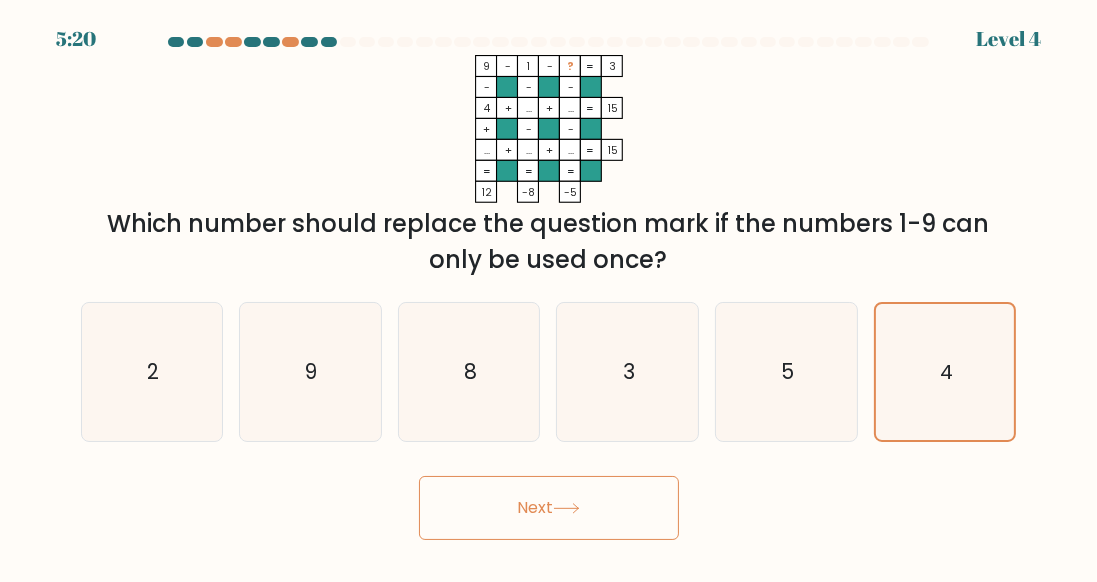 click on "Next" at bounding box center [549, 508] 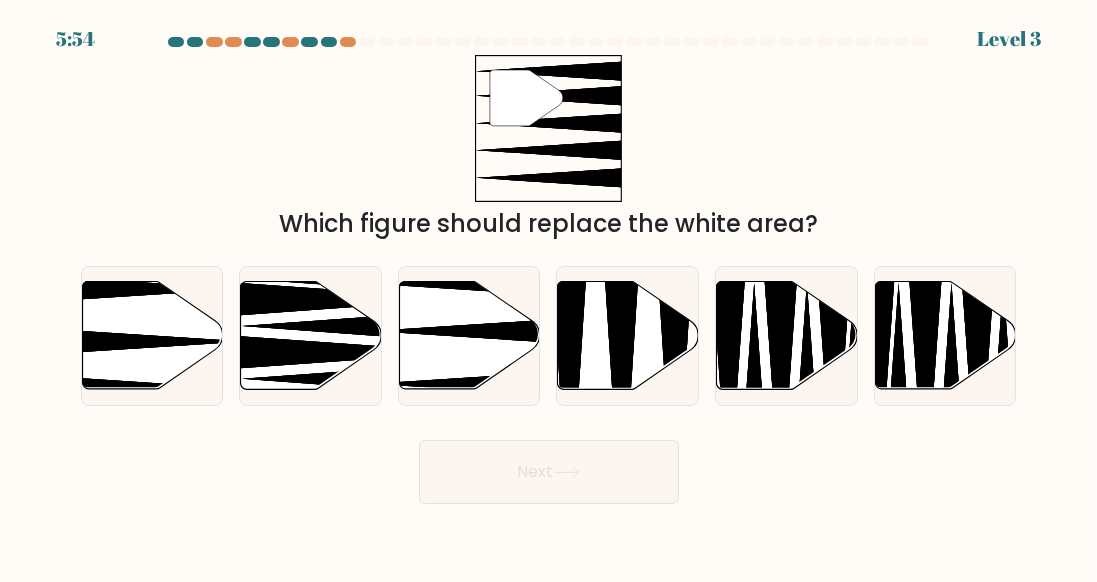click at bounding box center (469, 336) 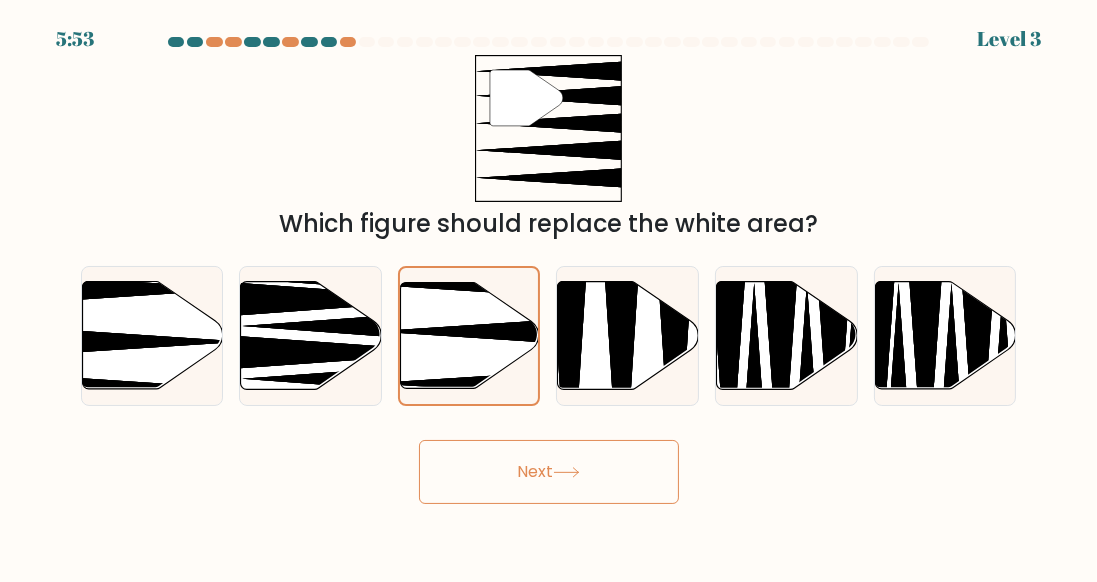 scroll, scrollTop: 5, scrollLeft: 0, axis: vertical 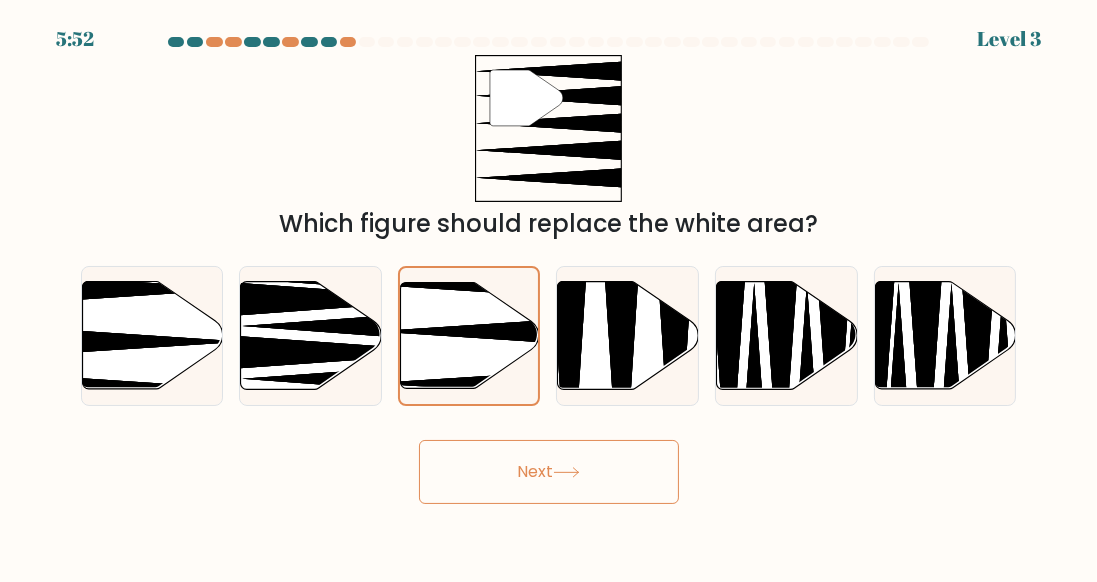 click on "Next" at bounding box center [549, 472] 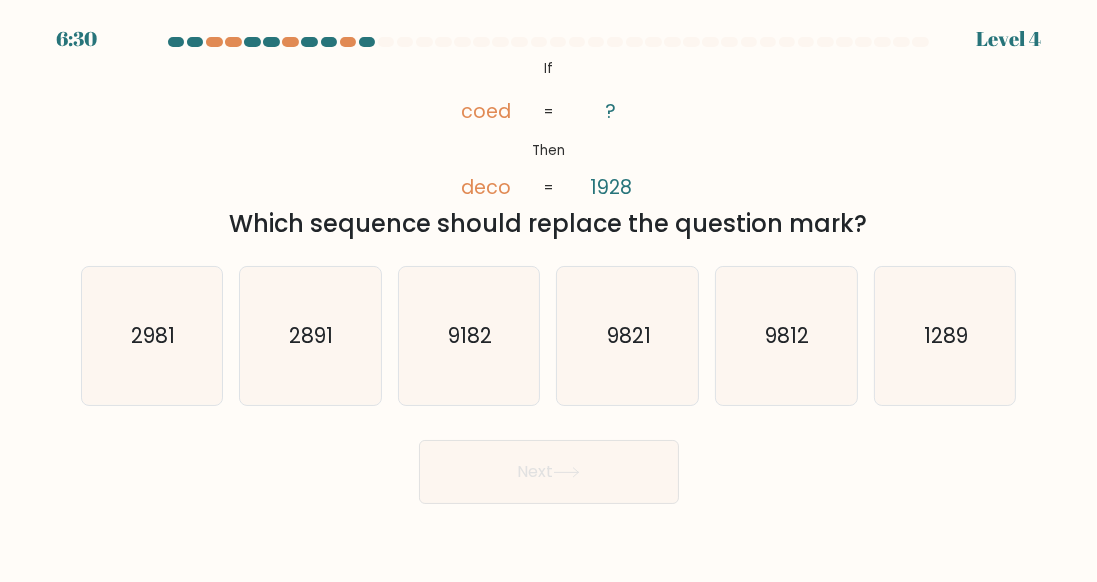 click on "1289" at bounding box center [945, 336] 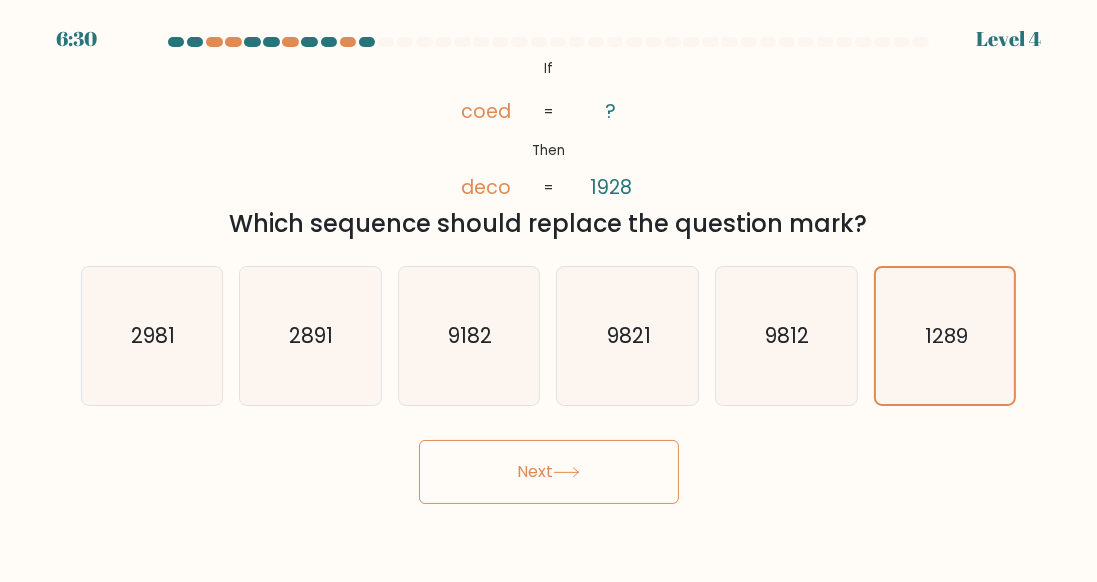 click on "Next" at bounding box center [549, 472] 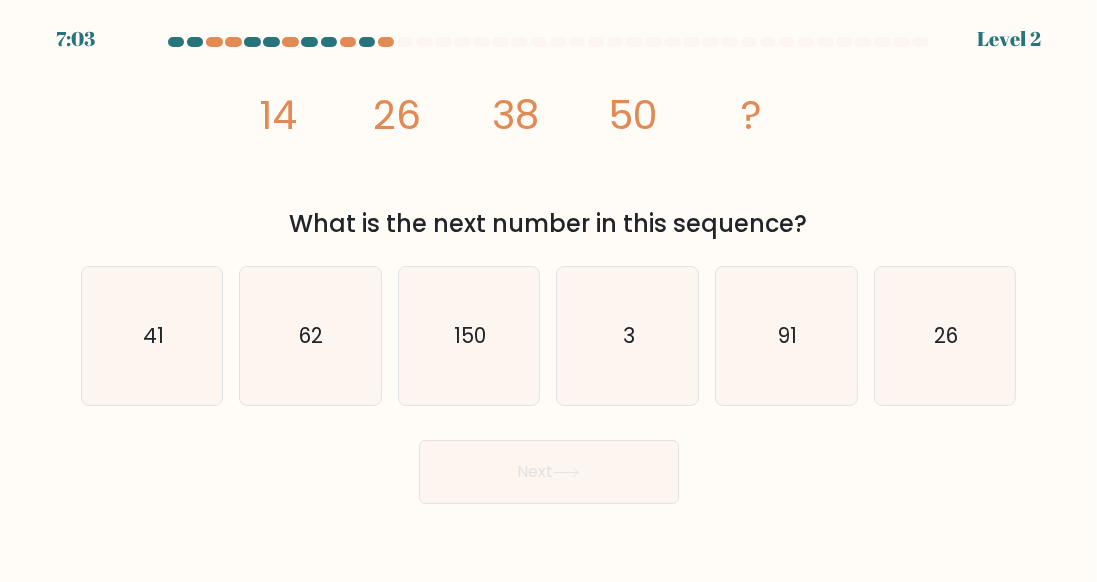 click on "62" at bounding box center [310, 336] 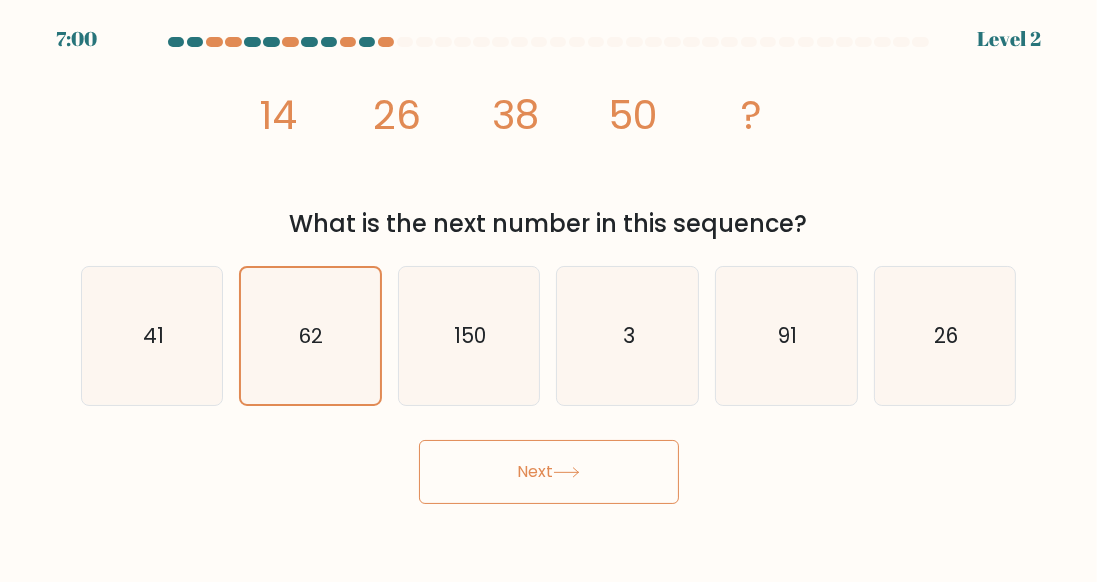 click on "Next" at bounding box center [549, 472] 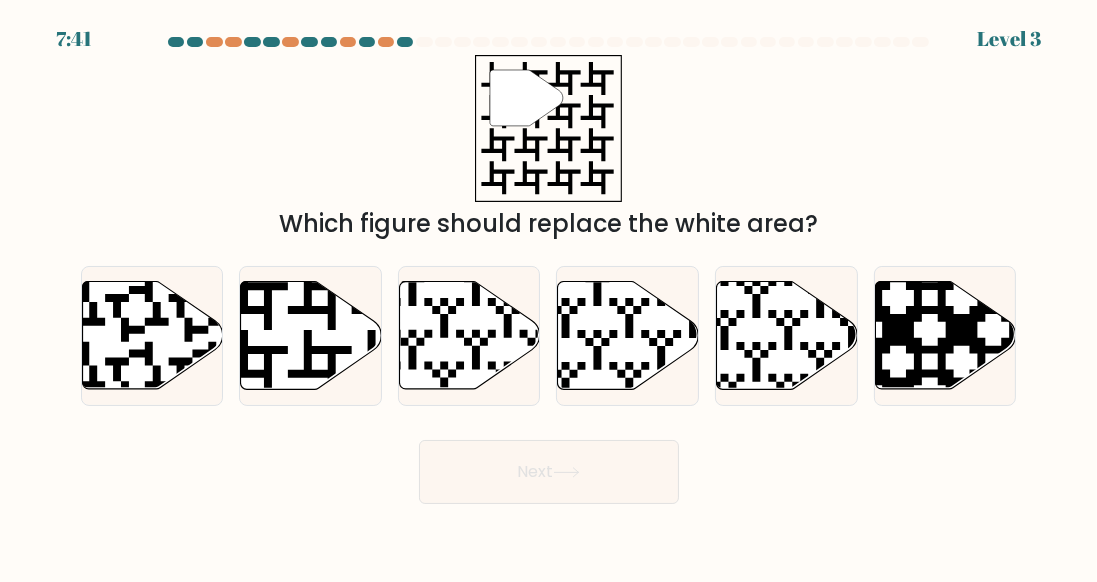 click at bounding box center [311, 336] 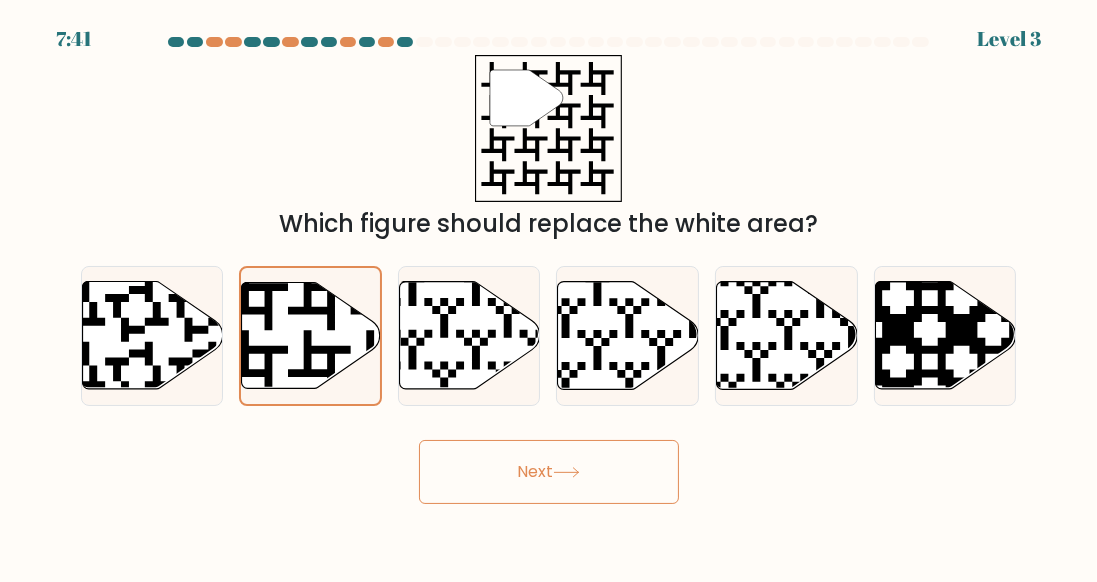 click on "Next" at bounding box center [549, 472] 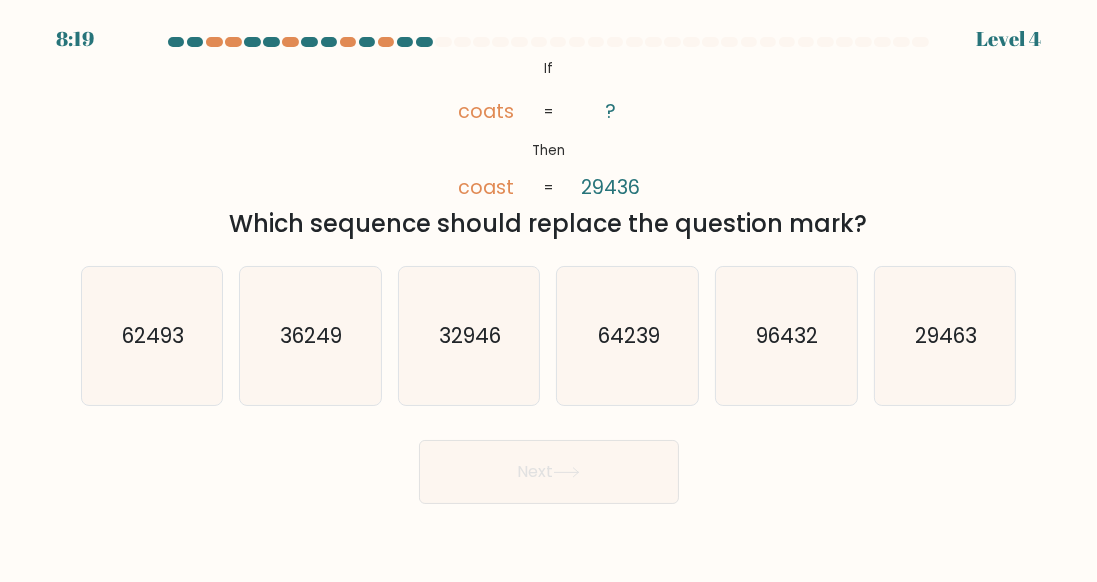 scroll, scrollTop: 0, scrollLeft: 0, axis: both 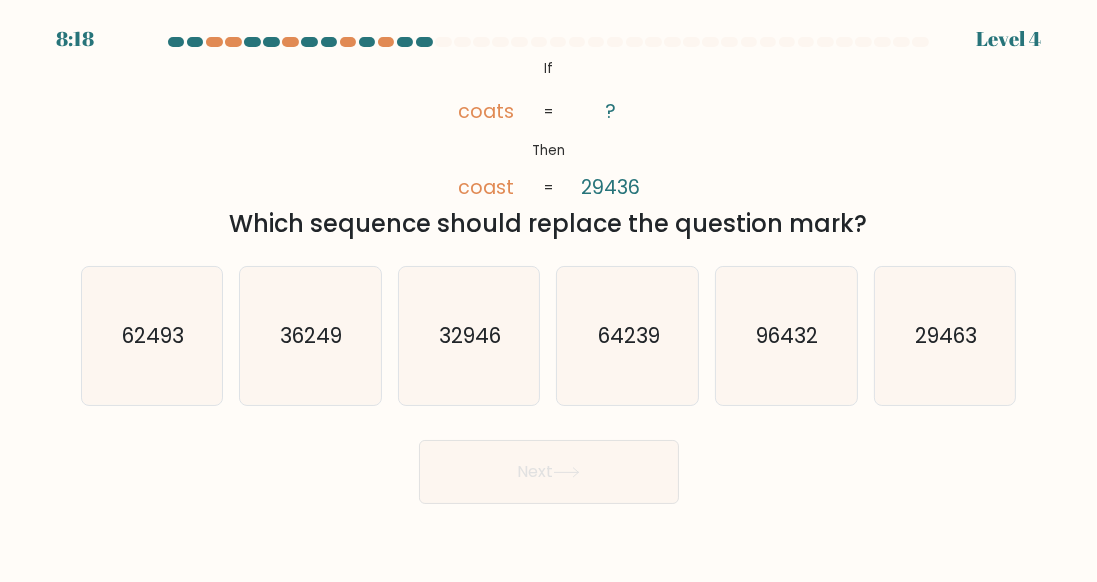 click on "32946" at bounding box center [469, 336] 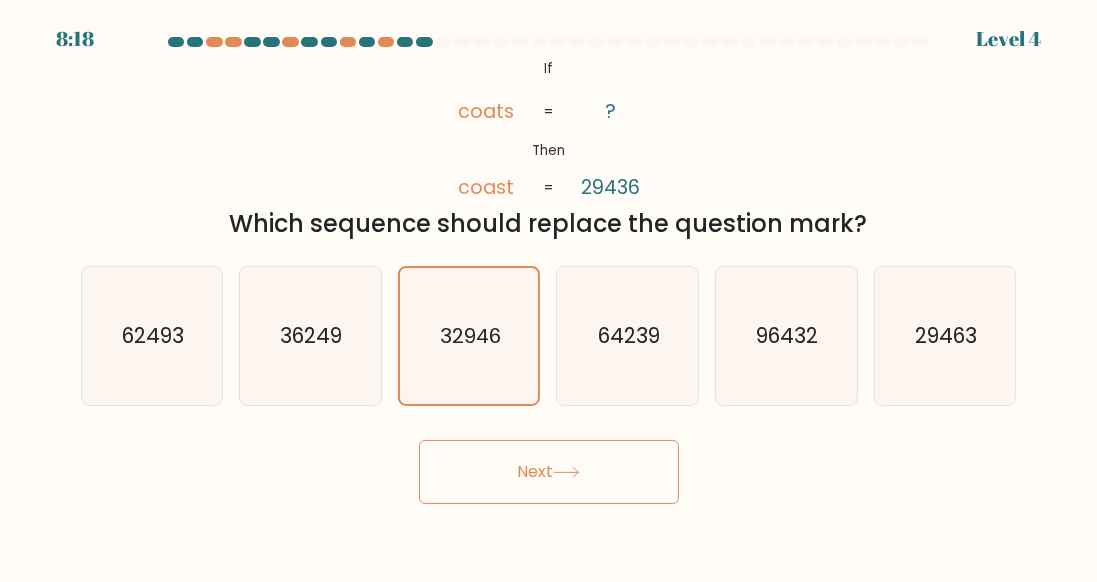 click at bounding box center (566, 472) 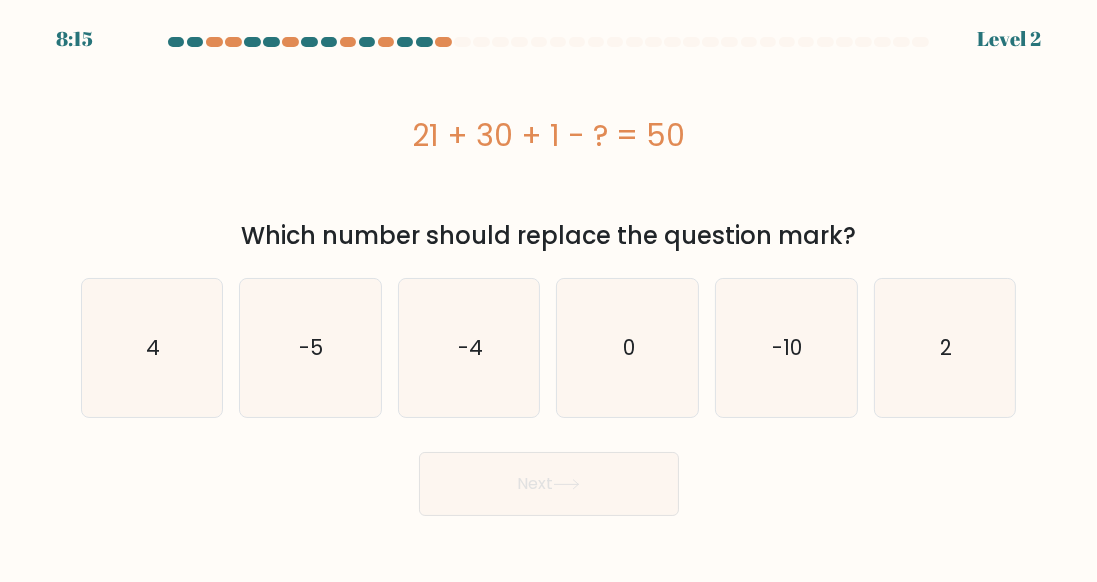 click on "2" at bounding box center [945, 348] 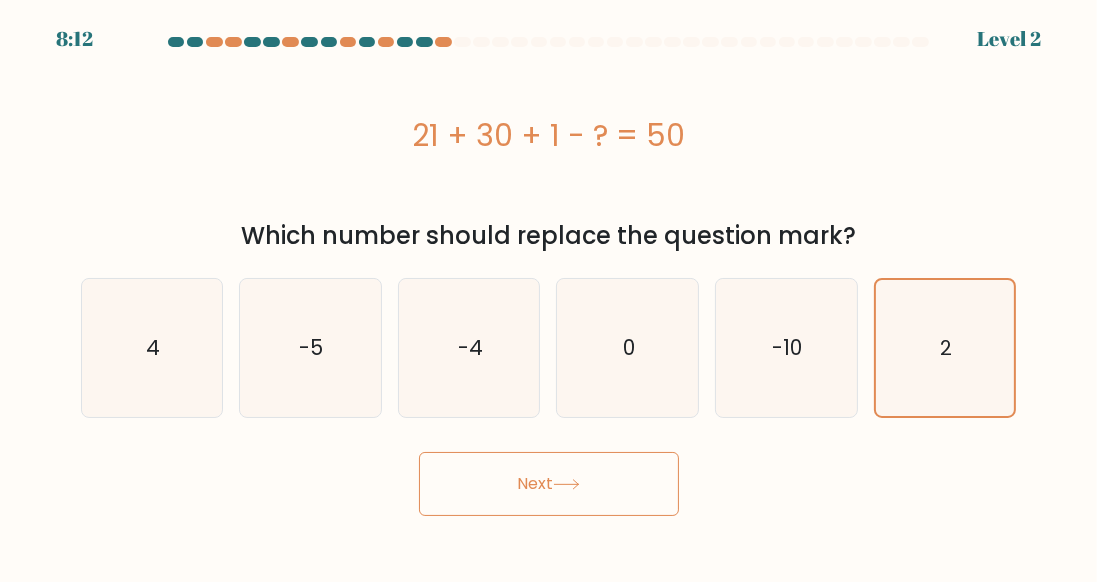 click on "Next" at bounding box center [549, 484] 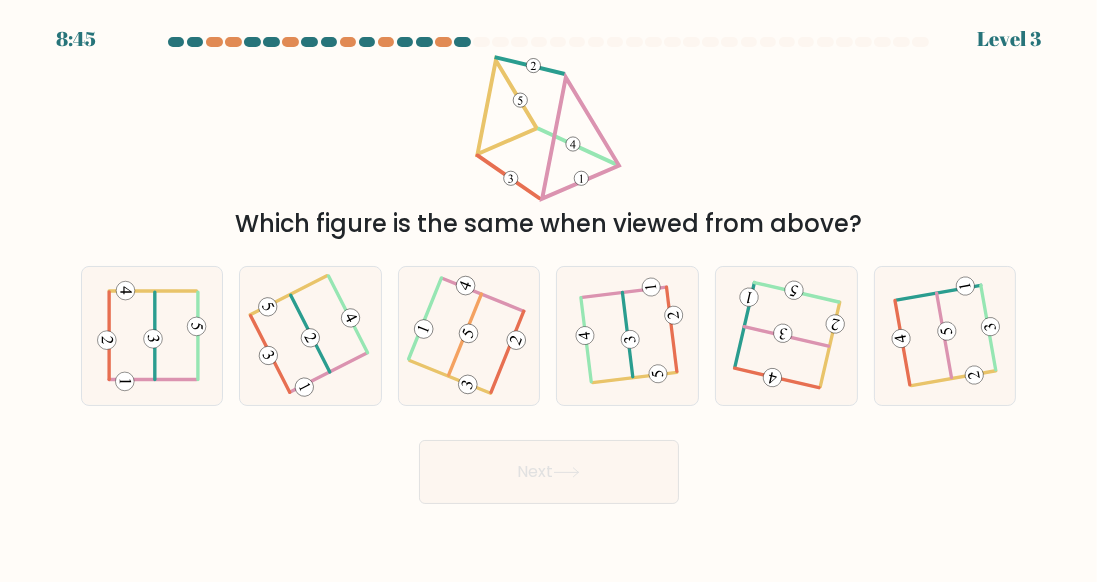 click at bounding box center (310, 336) 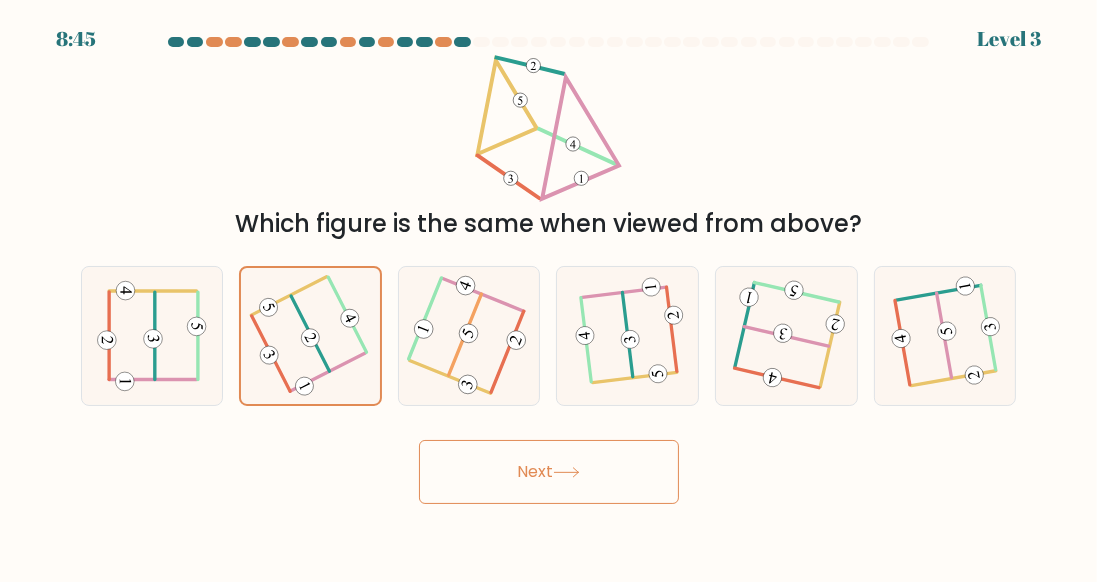click on "Next" at bounding box center (549, 472) 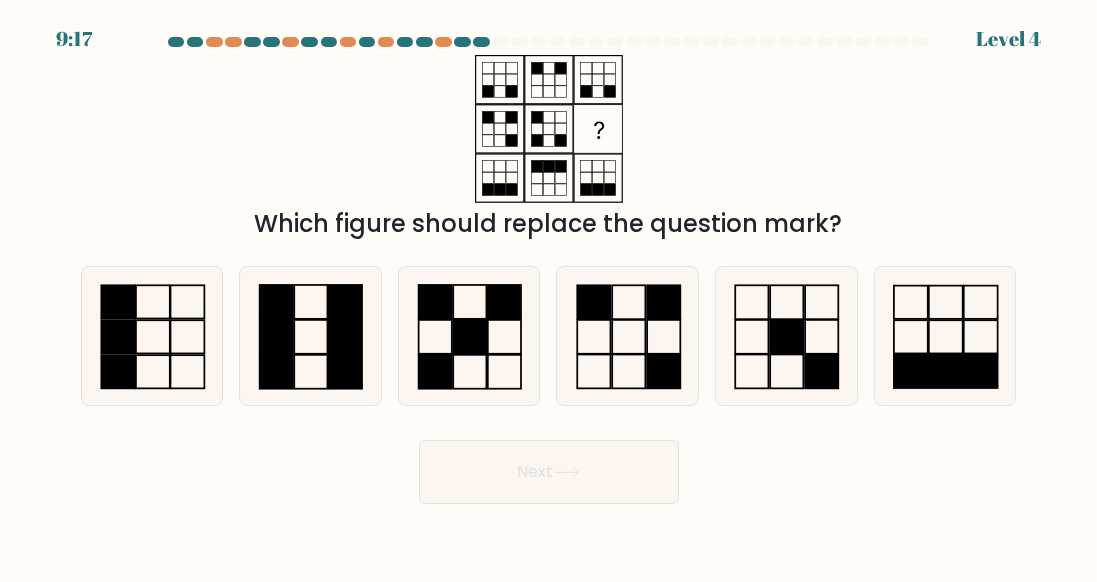click at bounding box center (628, 337) 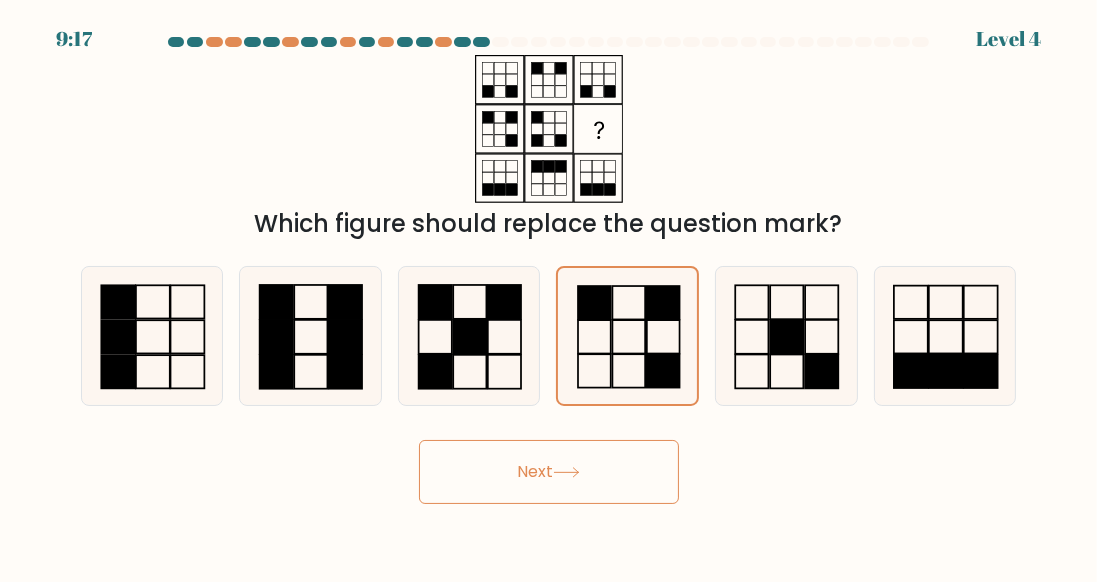 click on "Next" at bounding box center (549, 472) 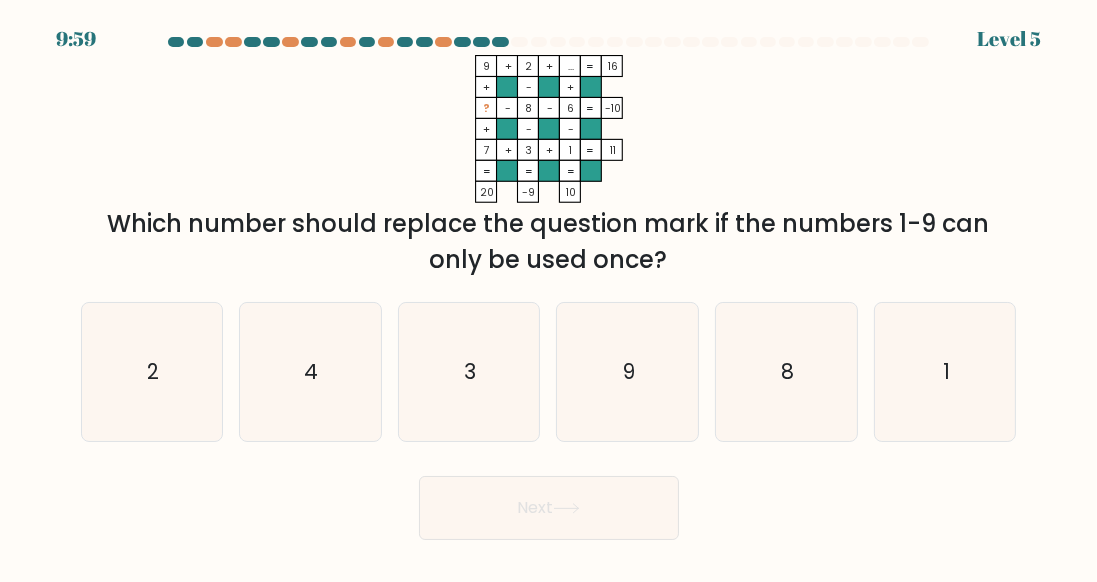 click on "1" at bounding box center (945, 372) 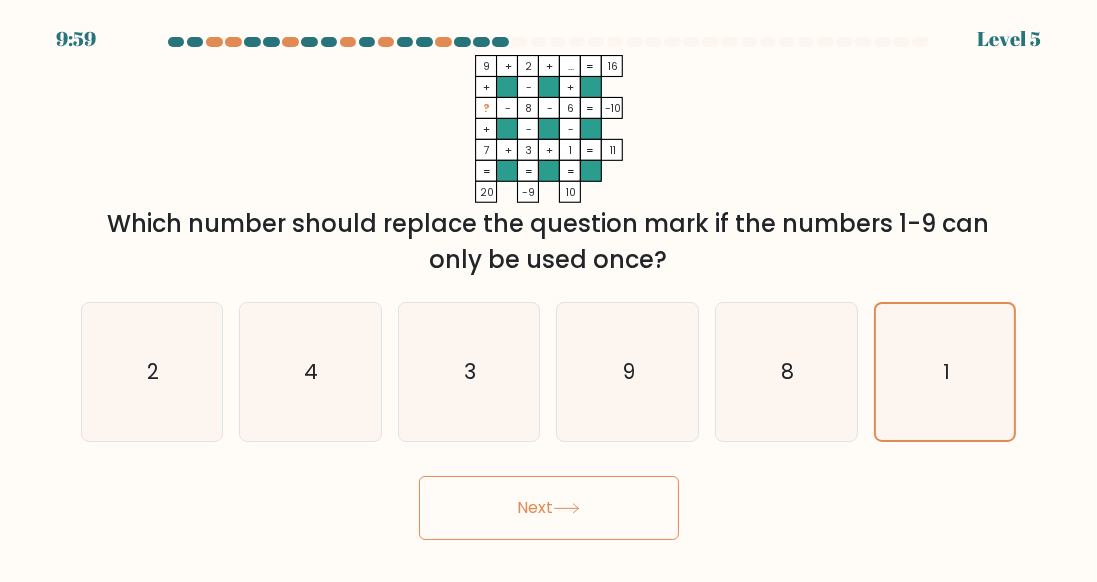 click on "Next" at bounding box center (549, 508) 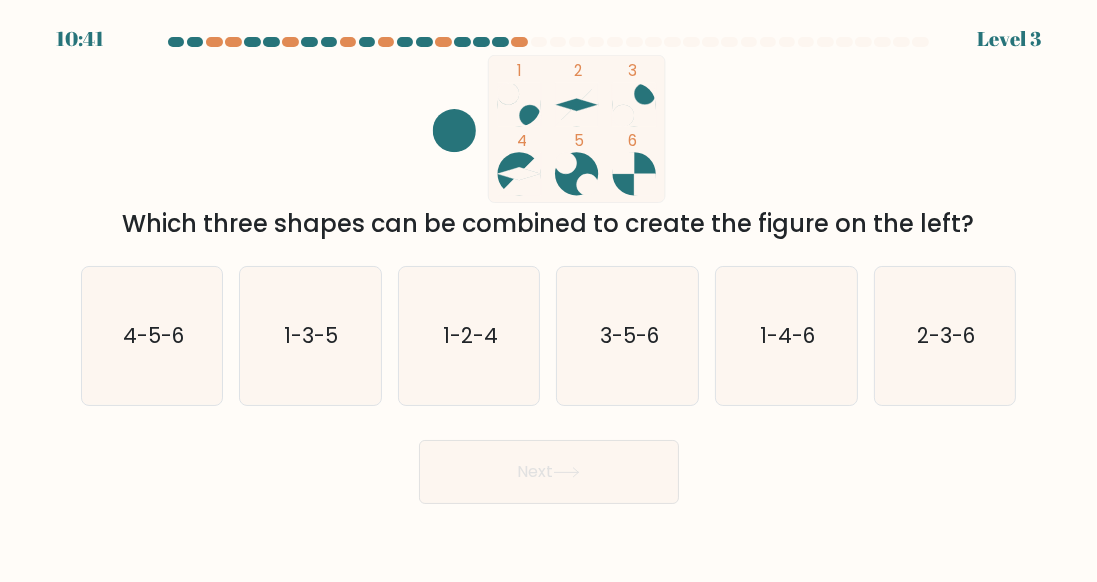 scroll, scrollTop: 0, scrollLeft: 0, axis: both 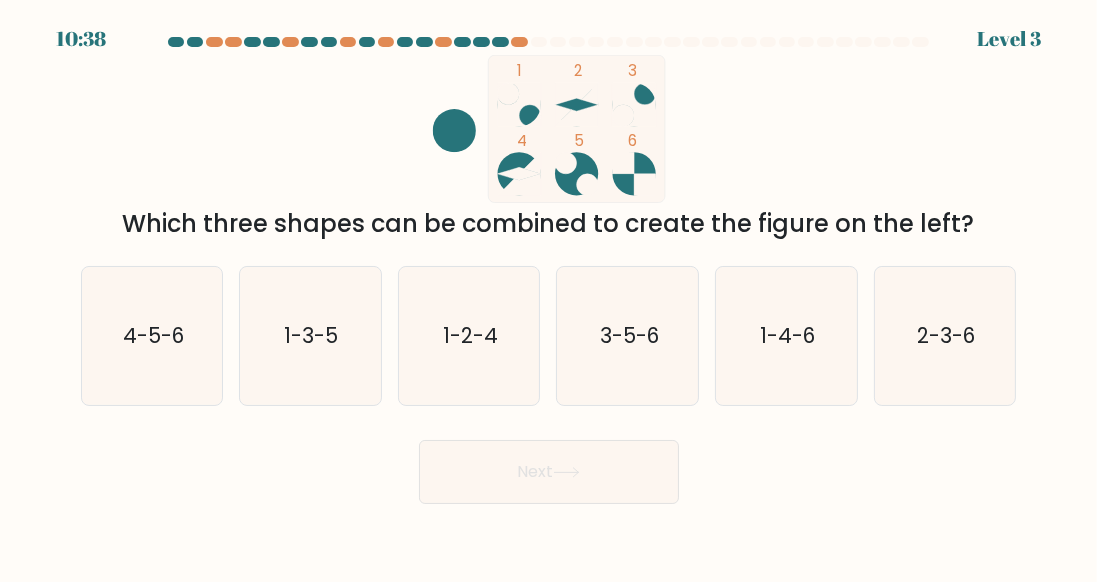 click on "2-3-6" at bounding box center (945, 336) 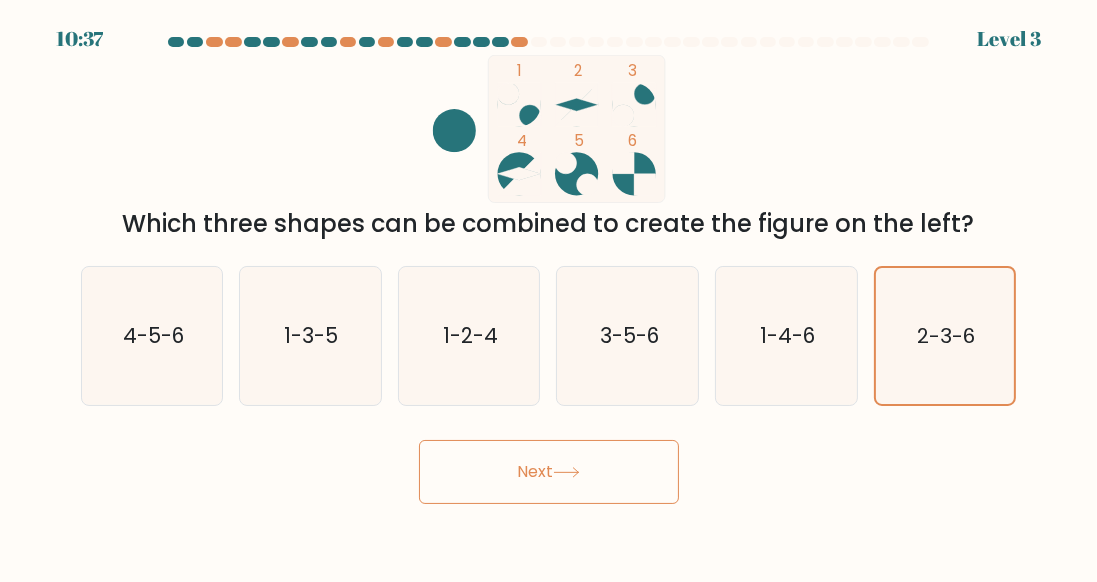 click on "10:37
Level 3" at bounding box center (548, 291) 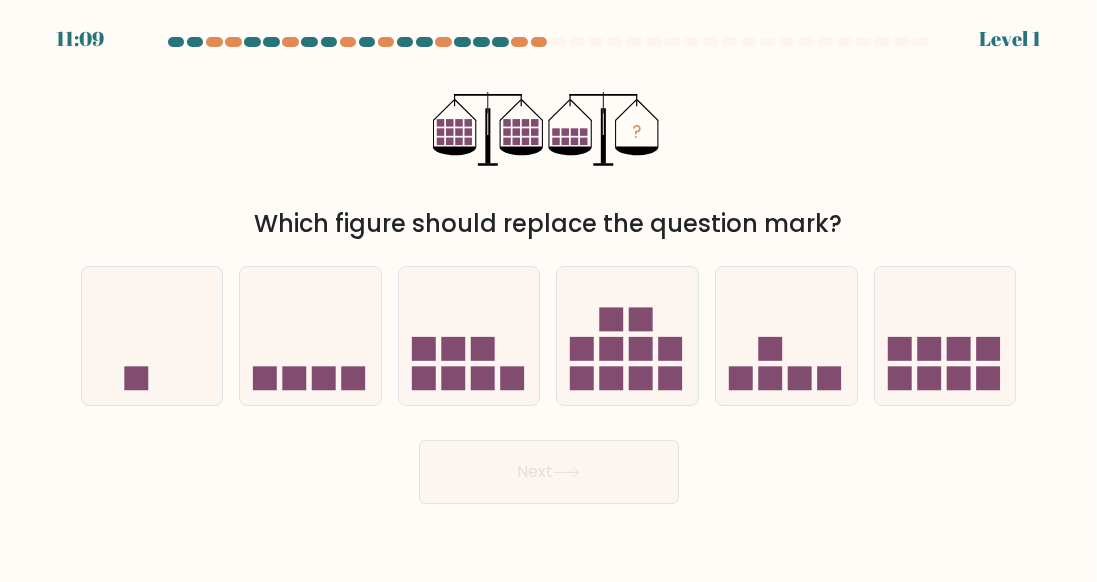 click at bounding box center (945, 336) 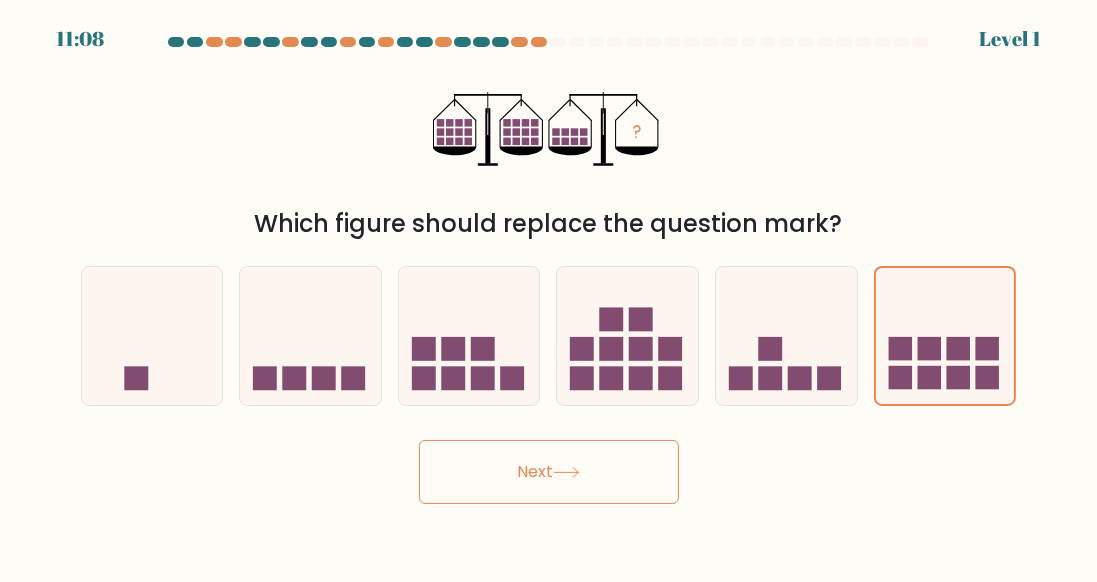 click at bounding box center [566, 472] 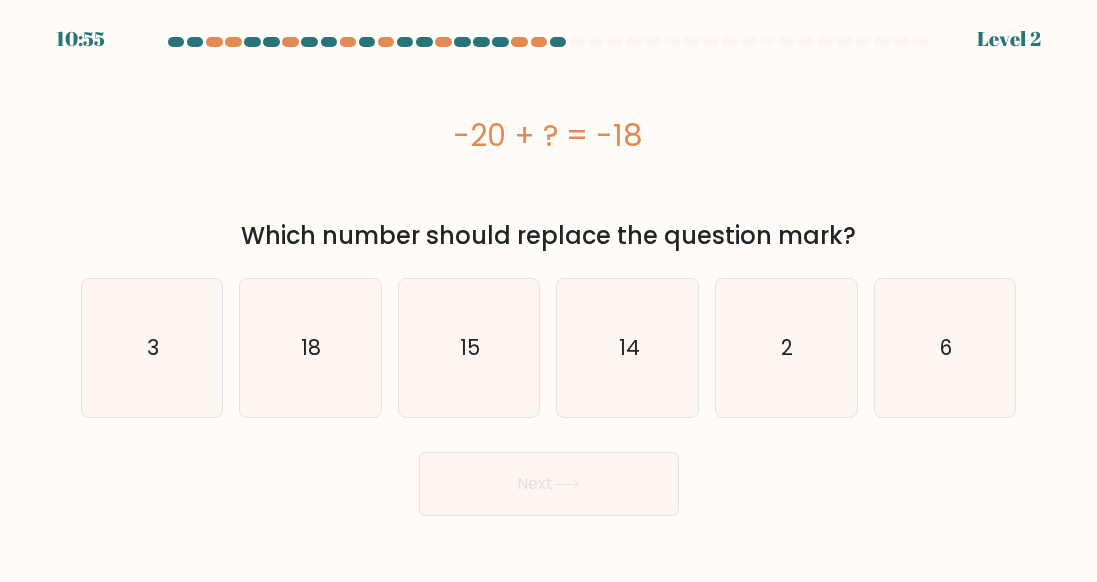 click on "18" at bounding box center [310, 348] 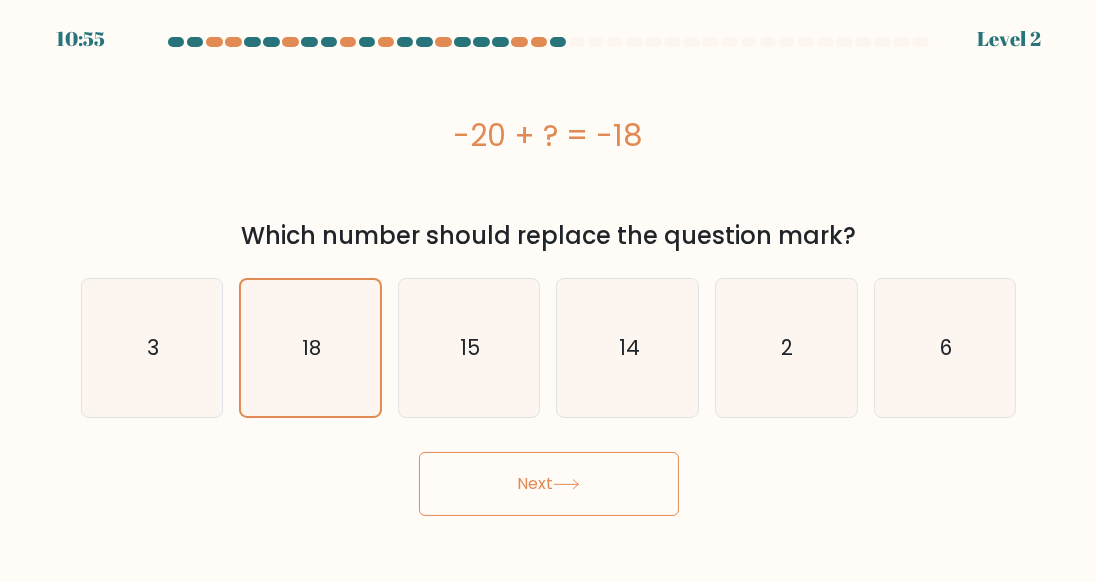 click on "Next" at bounding box center (549, 484) 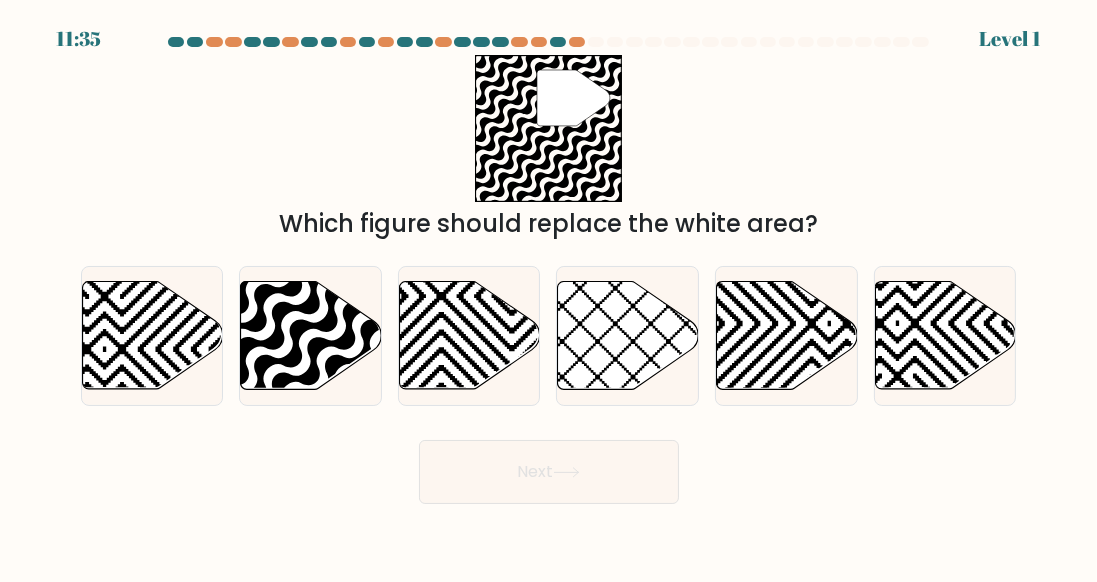 click at bounding box center [311, 336] 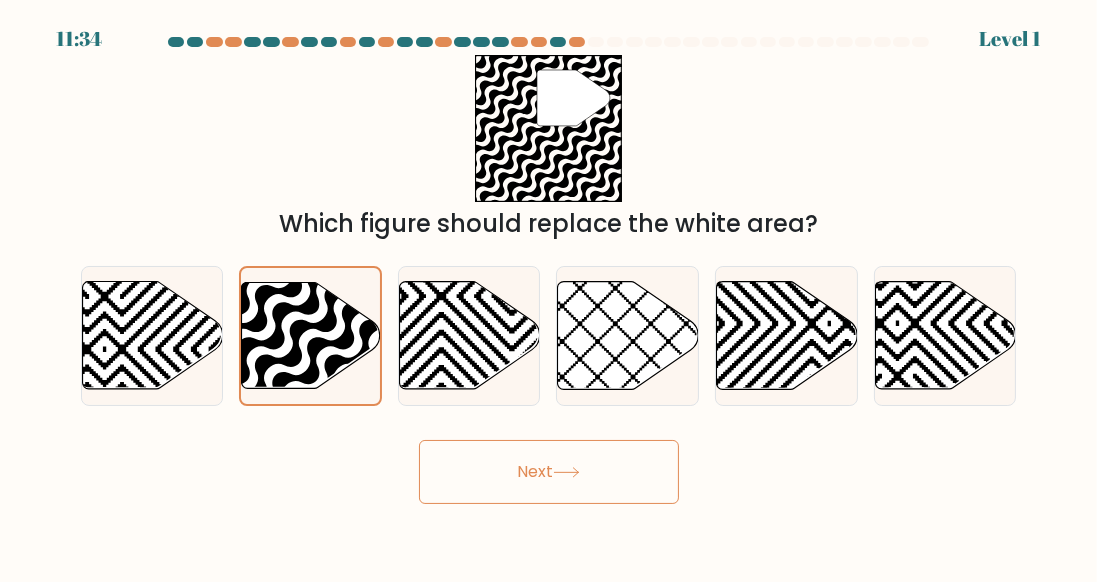 click on "Next" at bounding box center (549, 472) 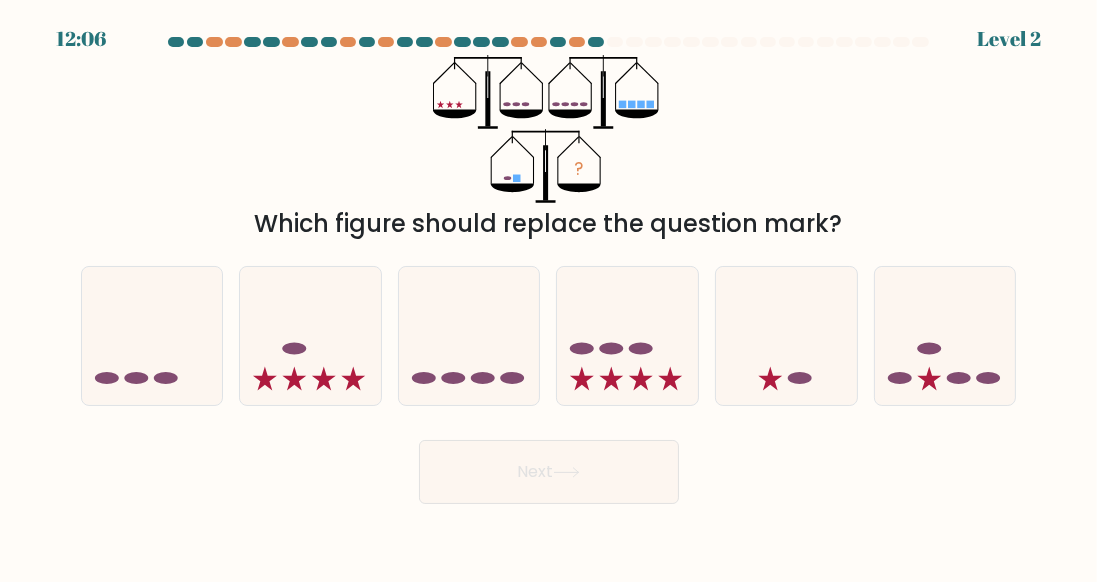click on "12:06
Level 2" at bounding box center [548, 291] 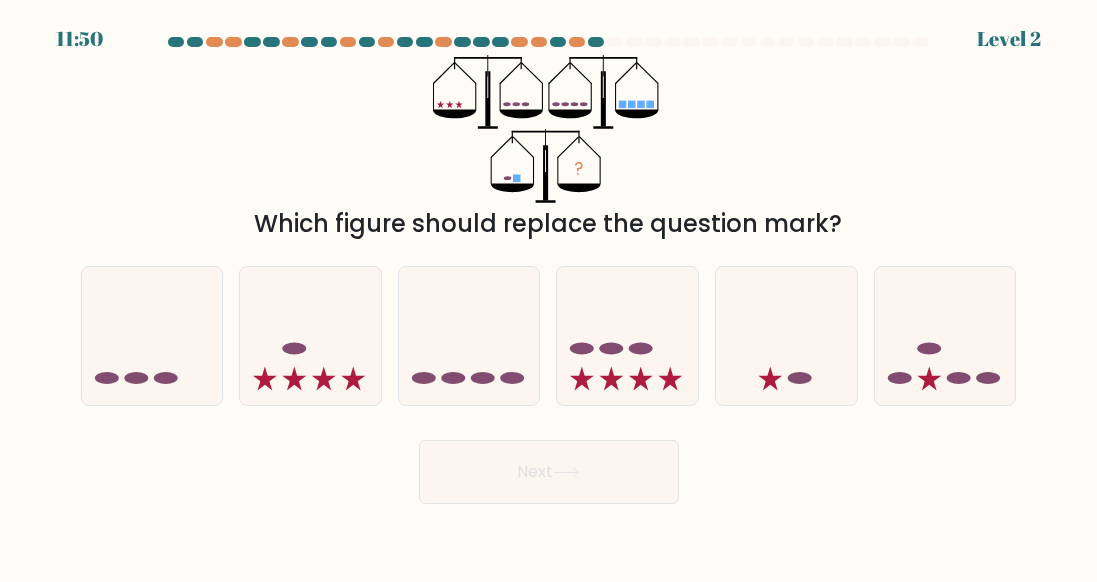 click at bounding box center [786, 336] 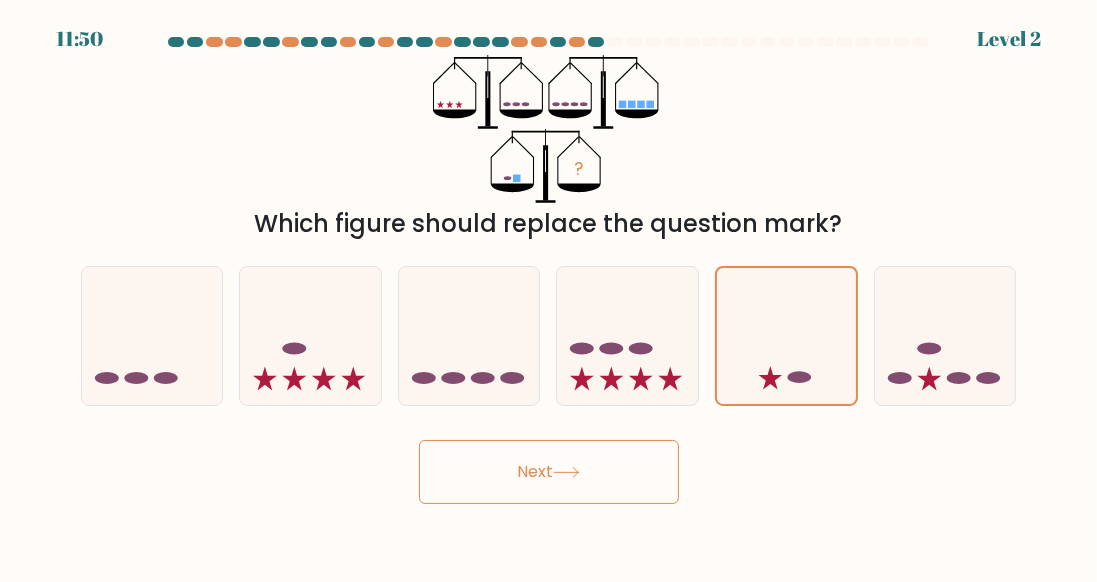 click on "Next" at bounding box center [549, 472] 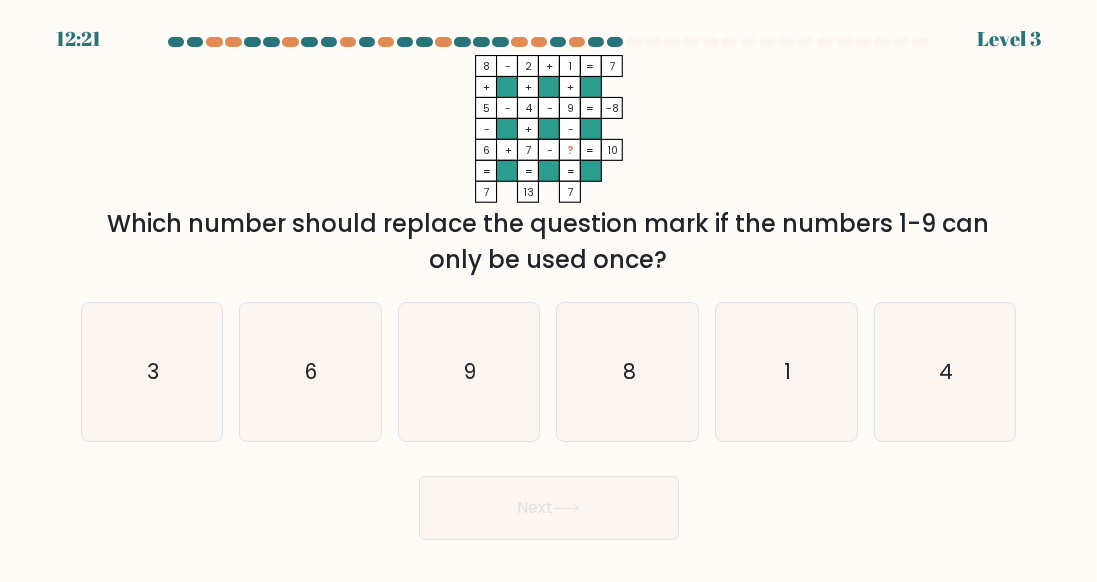 click on "4" at bounding box center [945, 372] 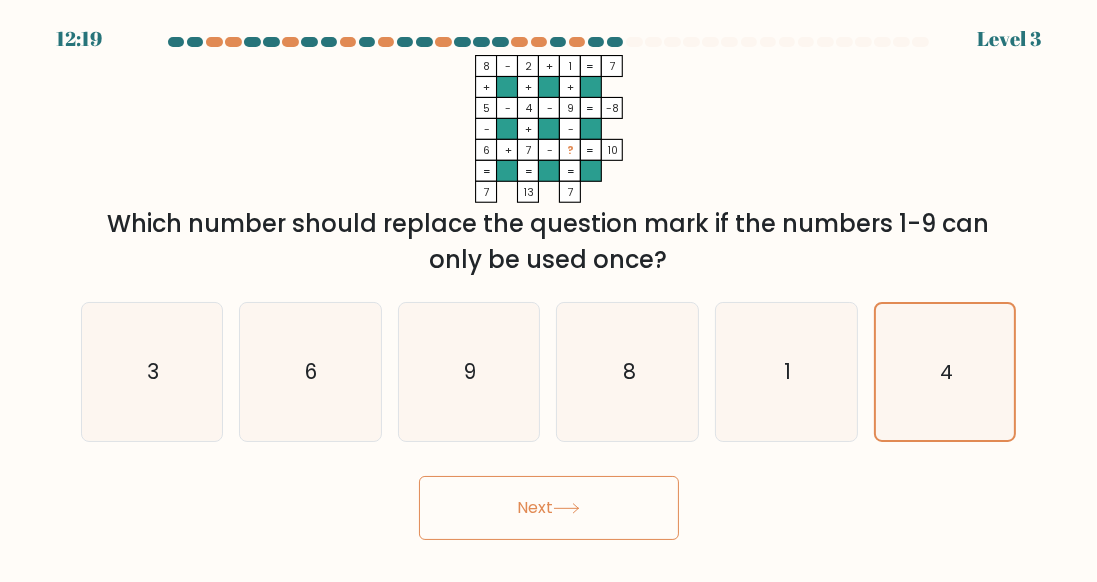 click on "Next" at bounding box center [549, 508] 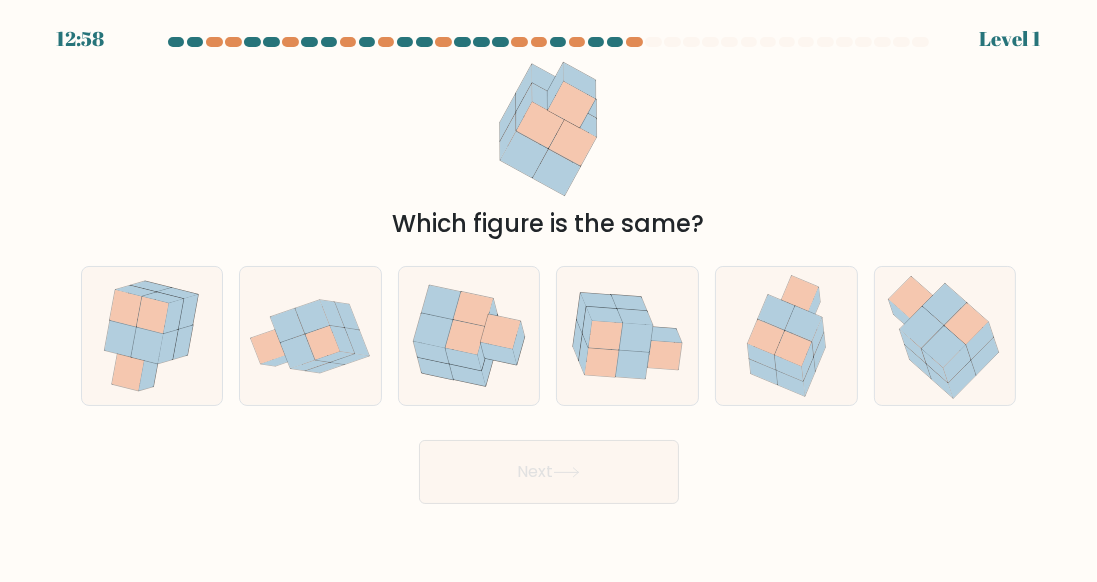 click at bounding box center (465, 337) 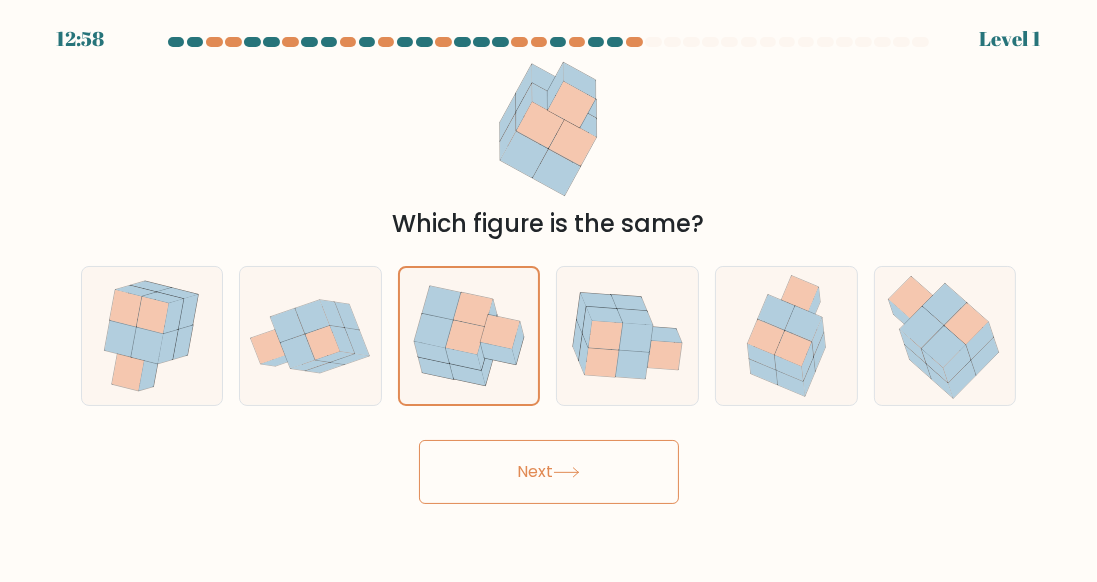 click on "Next" at bounding box center (549, 472) 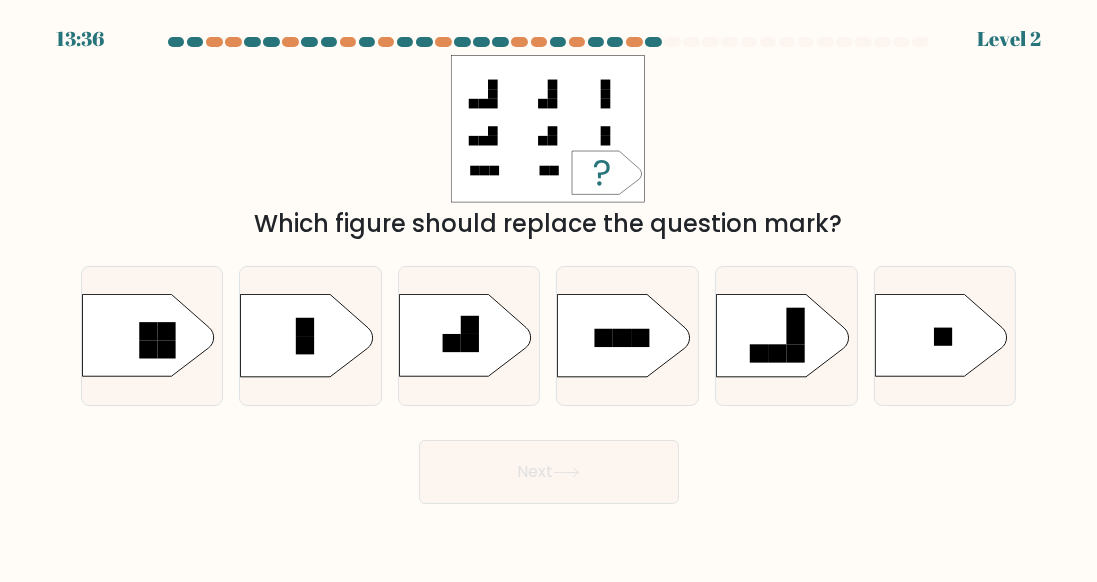 click at bounding box center [307, 336] 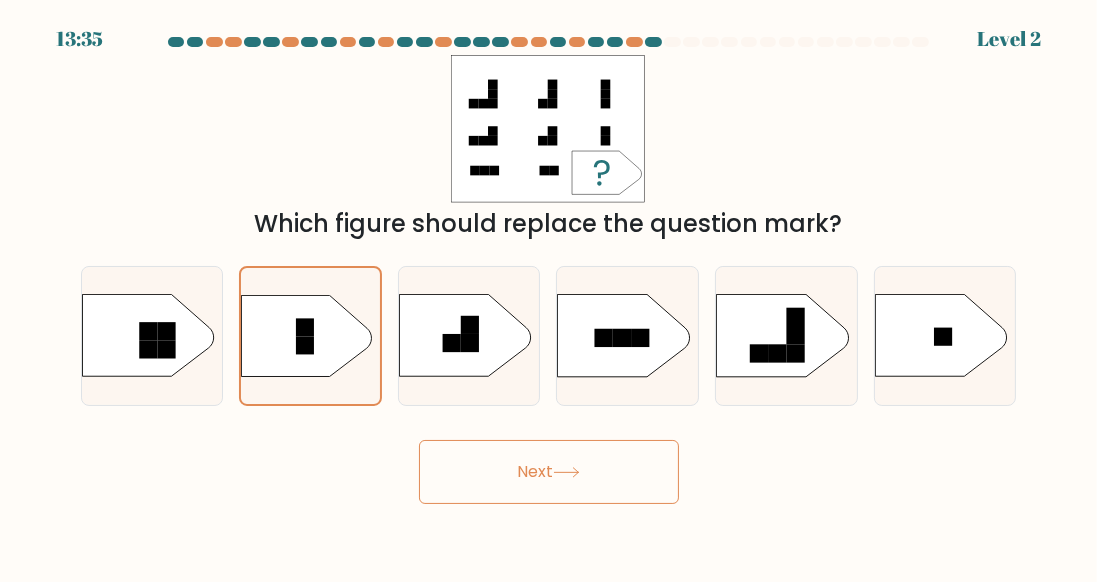click at bounding box center [566, 472] 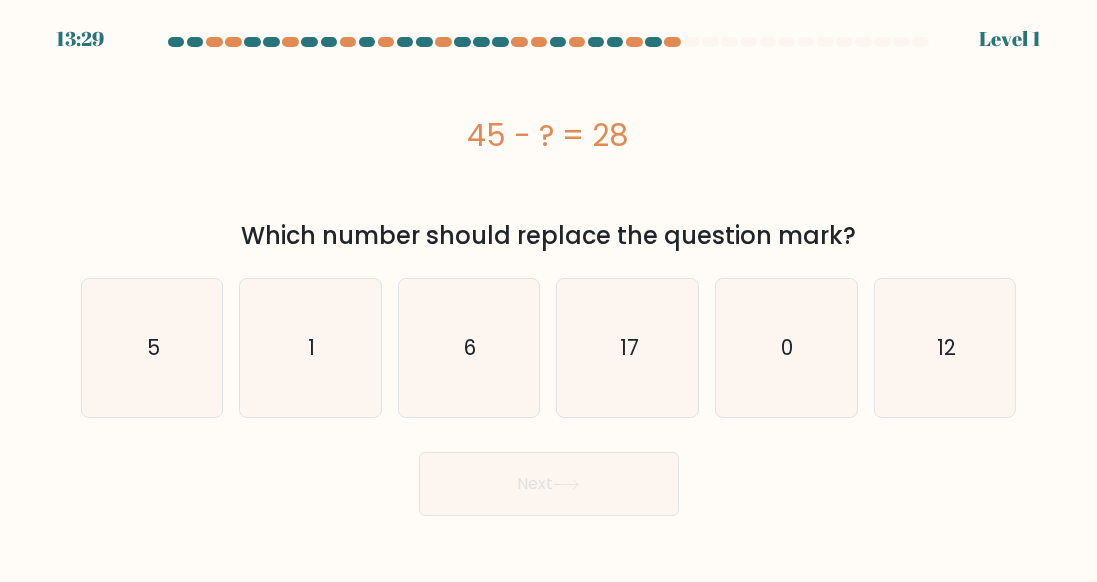 click on "17" at bounding box center [628, 348] 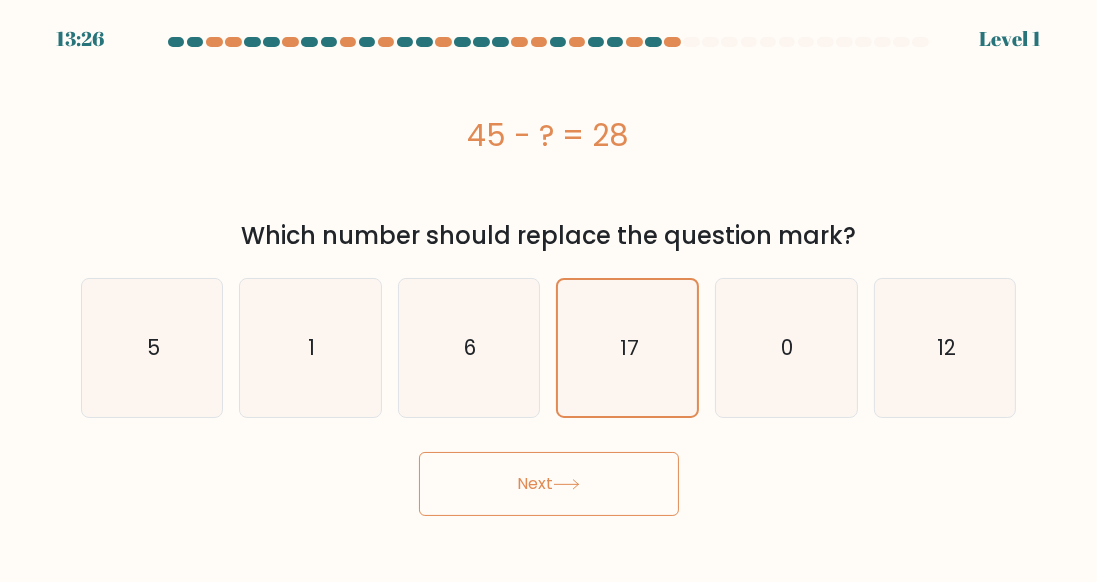click on "Next" at bounding box center (549, 484) 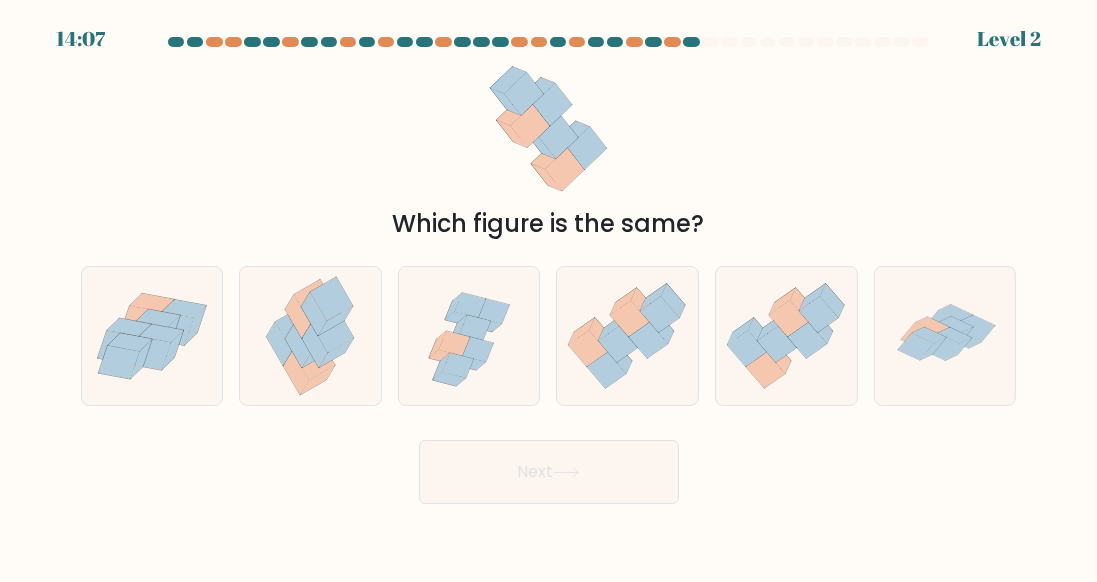 click at bounding box center [627, 336] 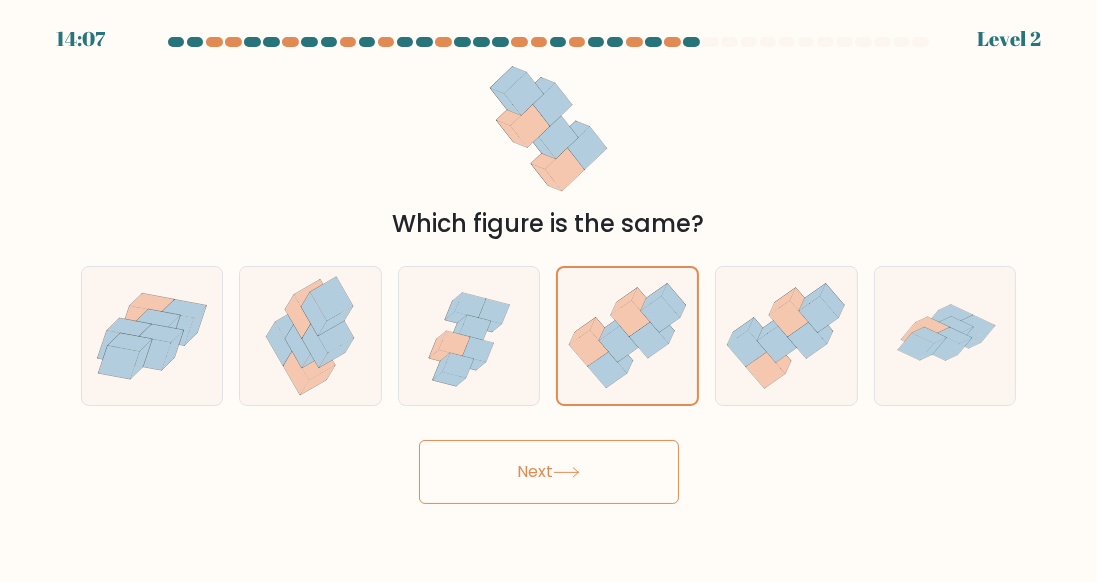 click at bounding box center (566, 472) 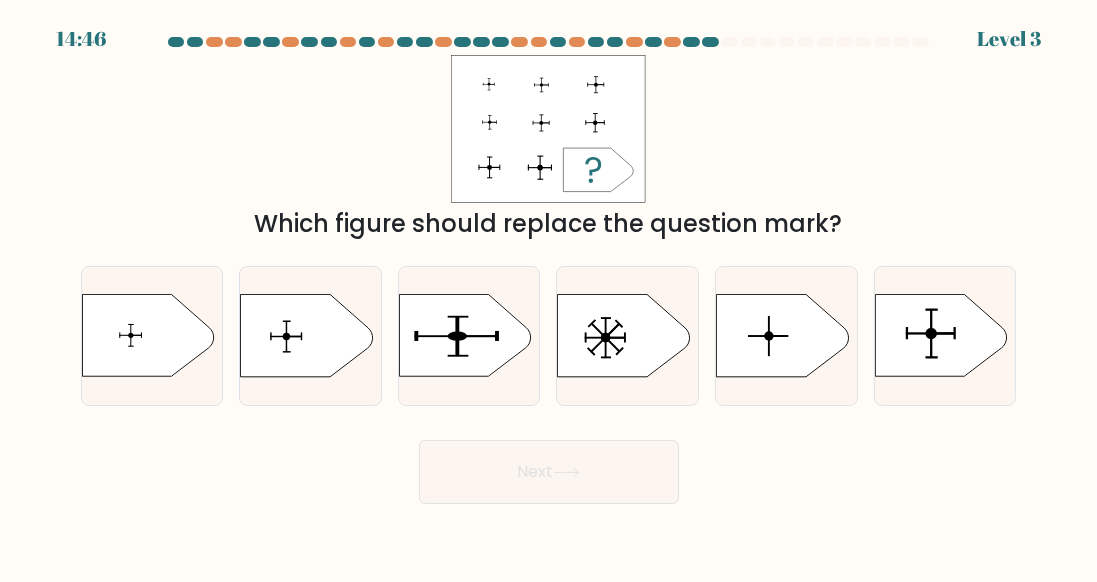 click at bounding box center [941, 336] 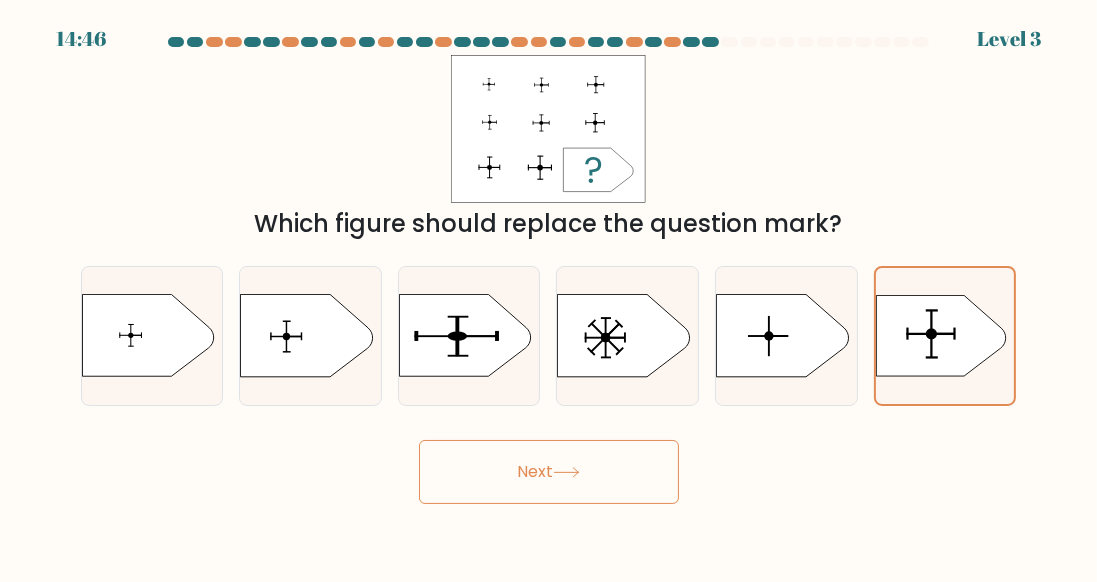 click on "Next" at bounding box center (549, 472) 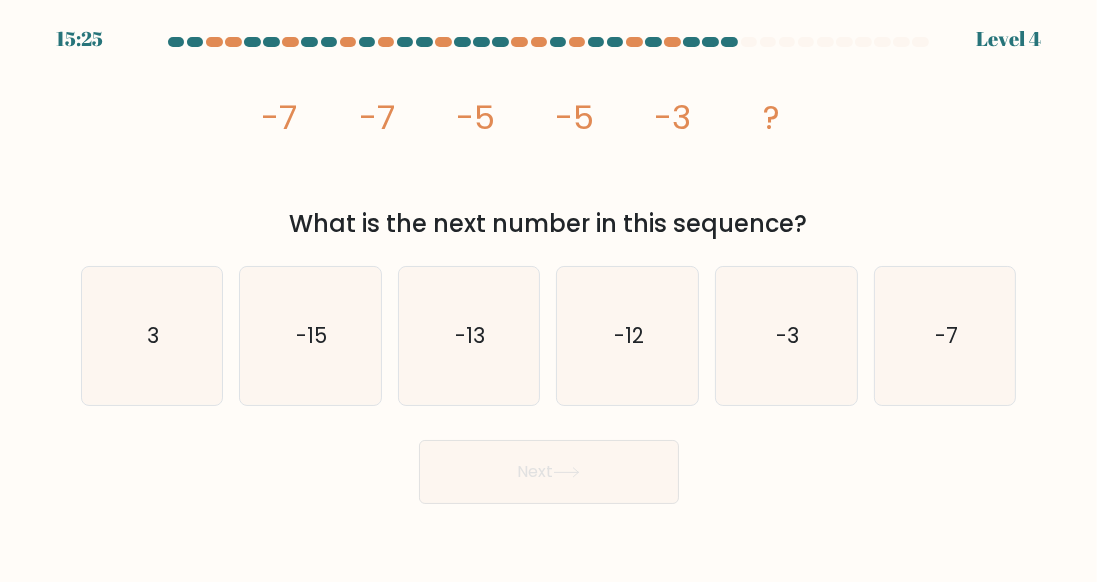 click on "3" at bounding box center (152, 336) 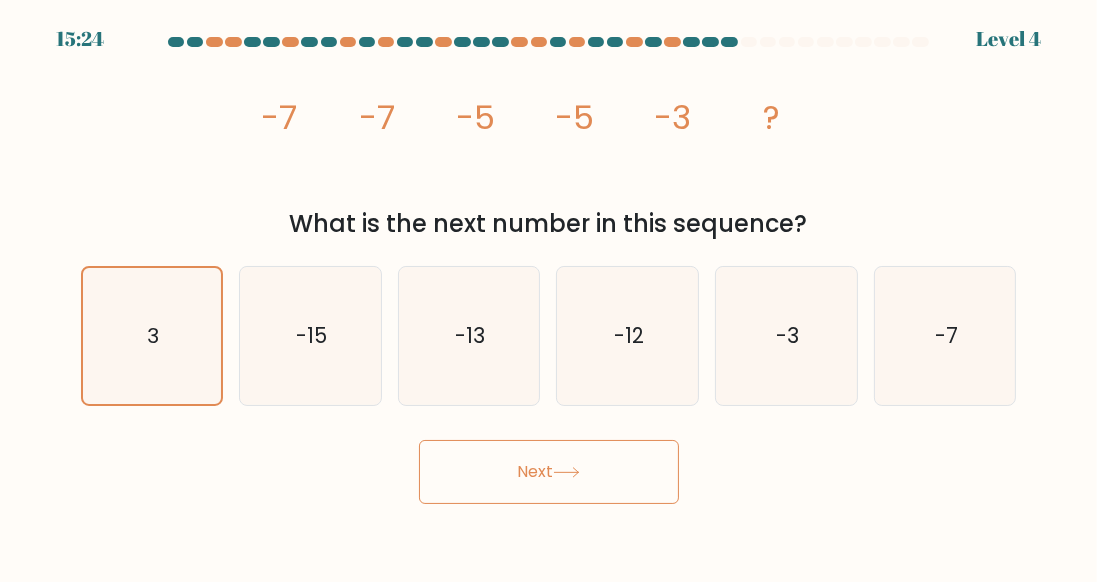 click on "-3" at bounding box center [786, 336] 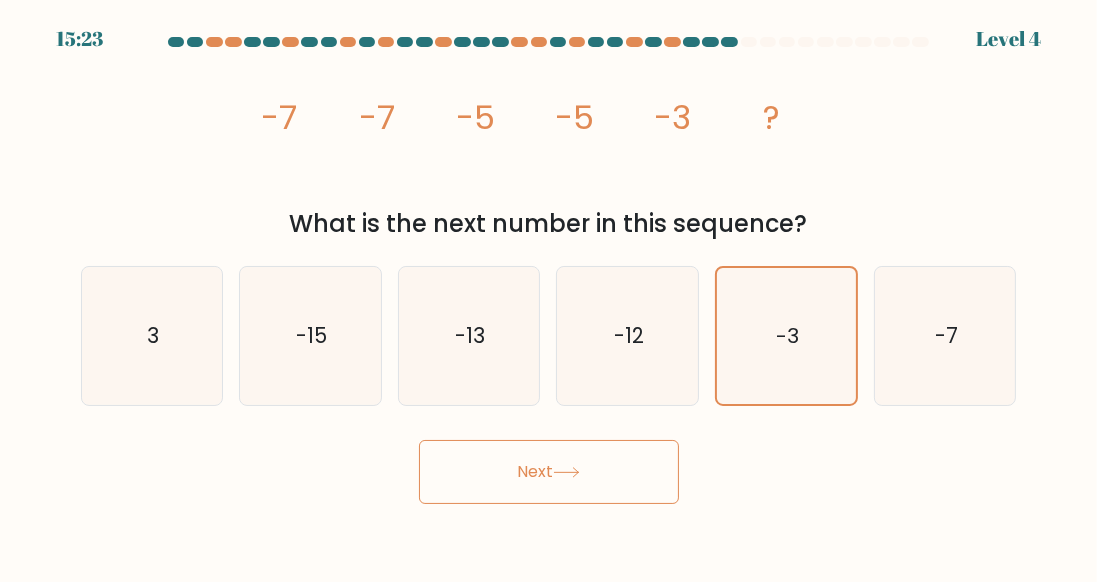 click on "Next" at bounding box center [549, 472] 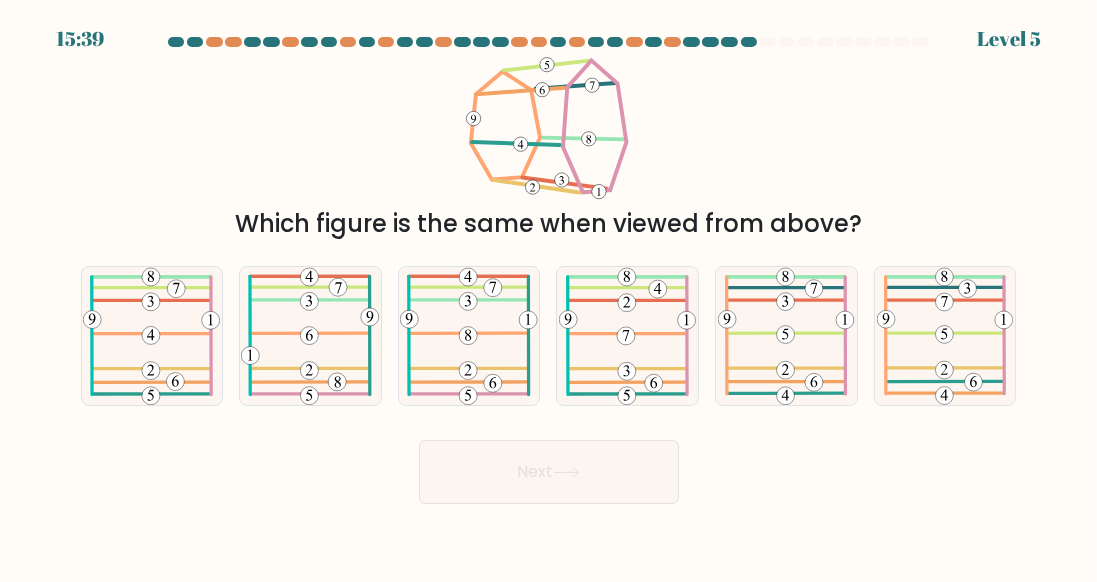 click at bounding box center (786, 336) 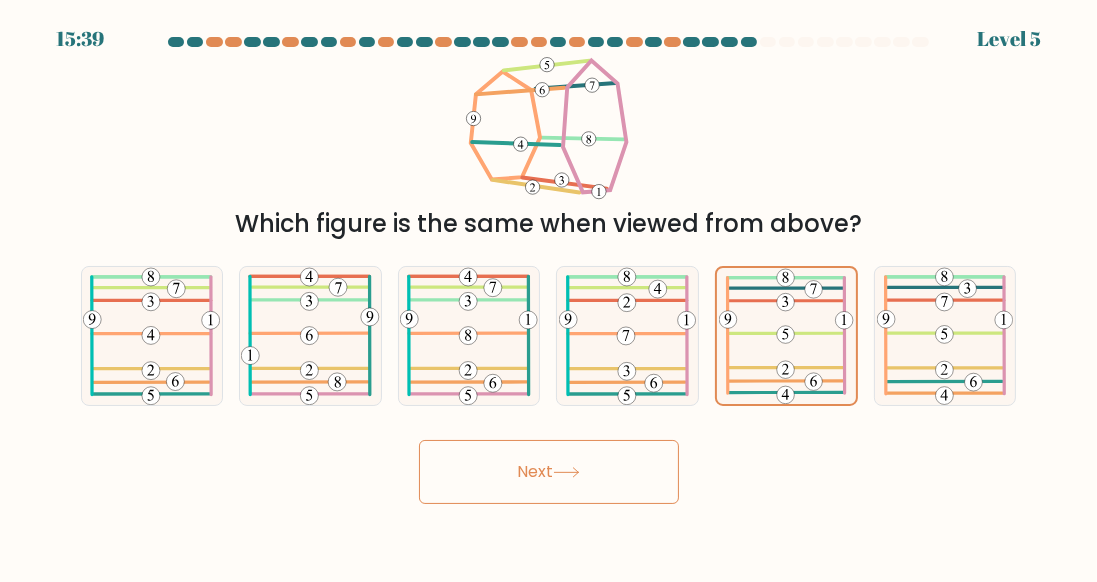 click on "Next" at bounding box center [549, 472] 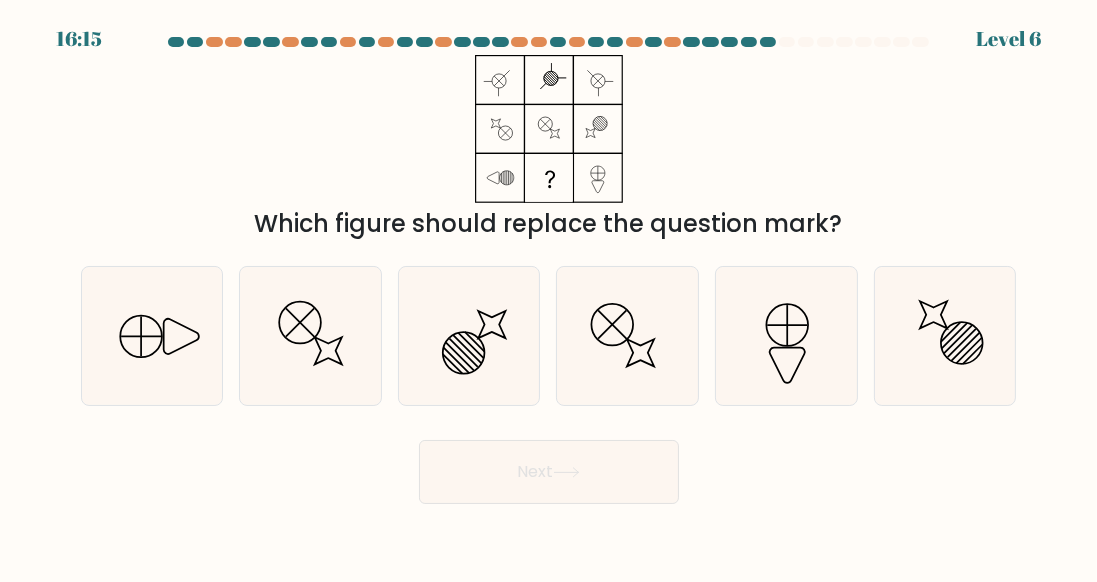 click at bounding box center [945, 336] 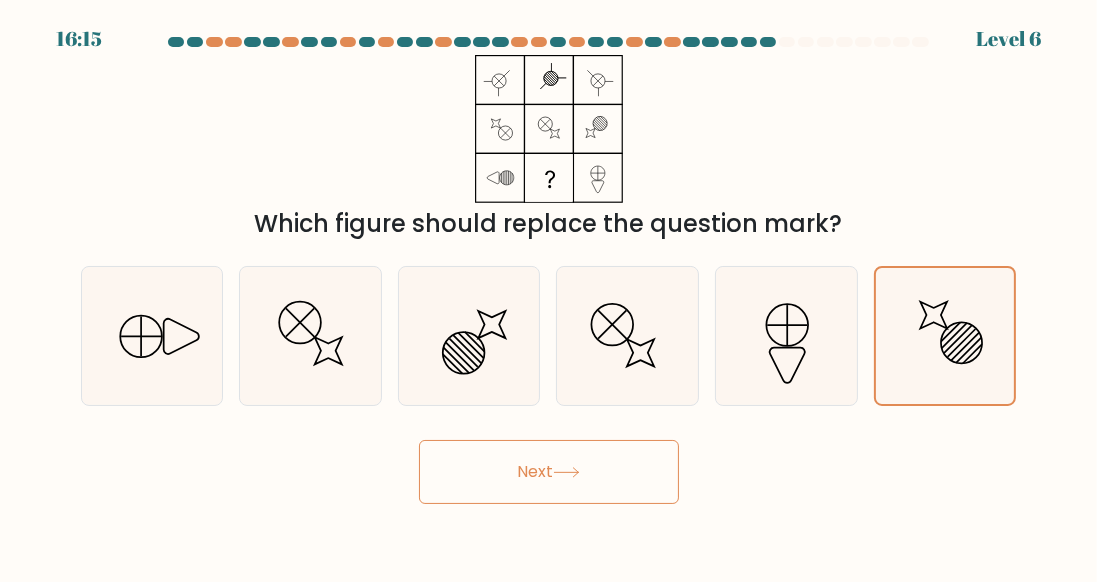click on "Next" at bounding box center (549, 472) 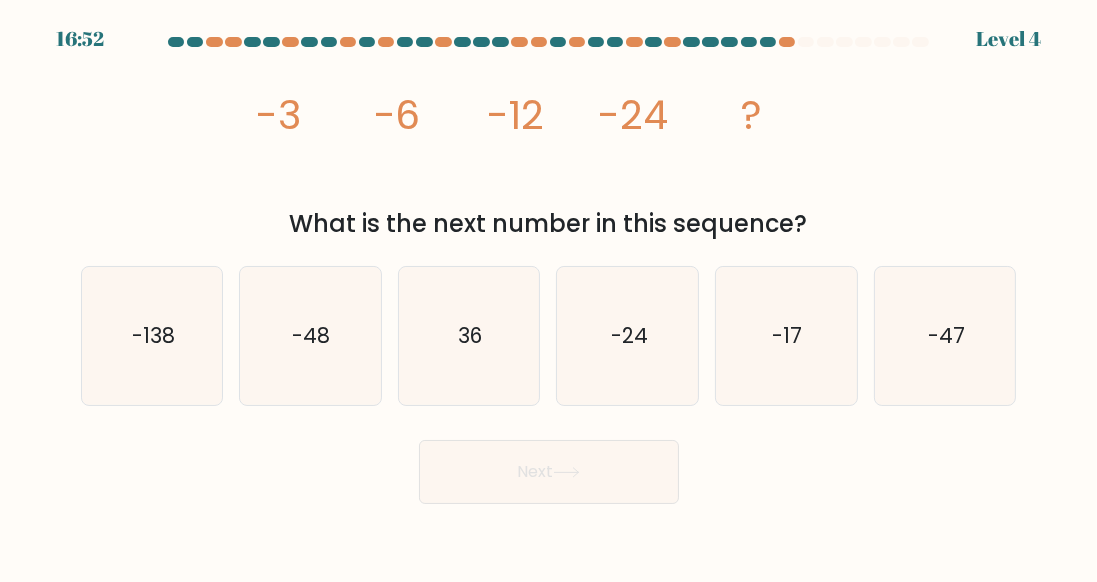 click on "-17" at bounding box center [788, 335] 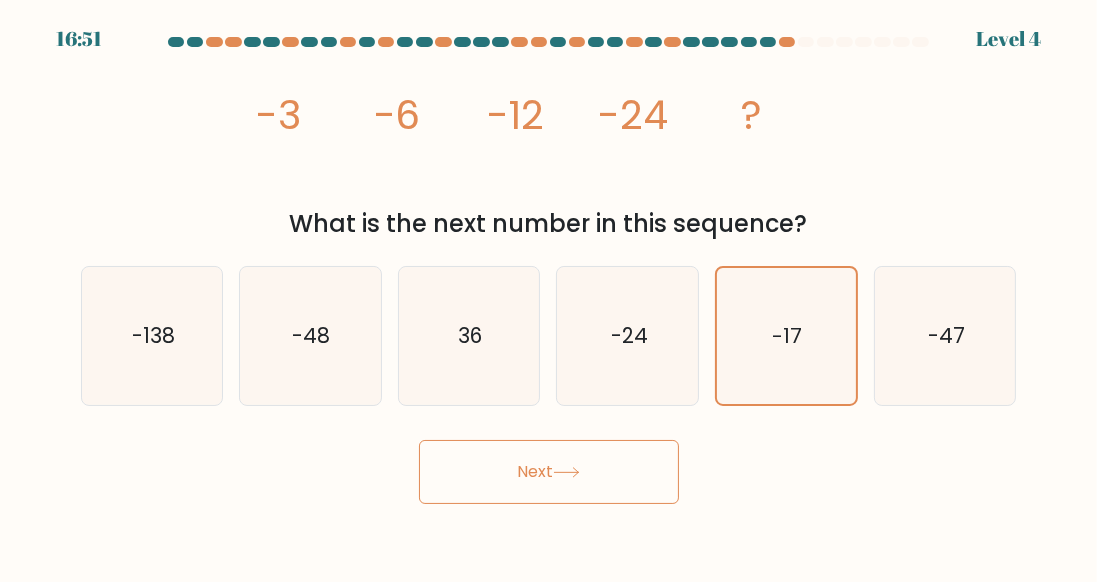 click on "16:51
Level 4" at bounding box center [548, 291] 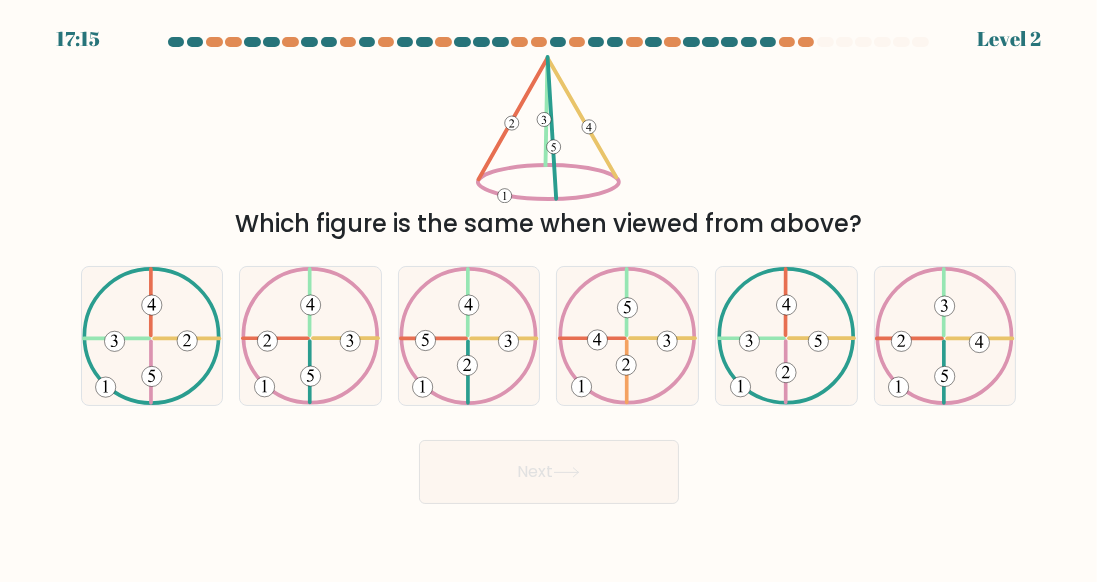 click at bounding box center (944, 336) 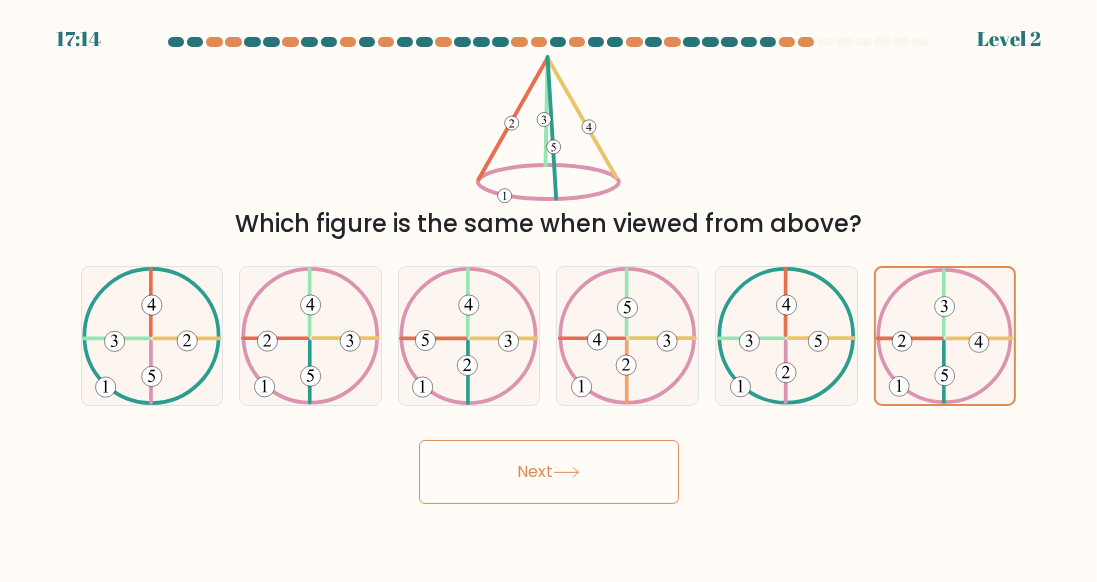 click on "Next" at bounding box center (549, 472) 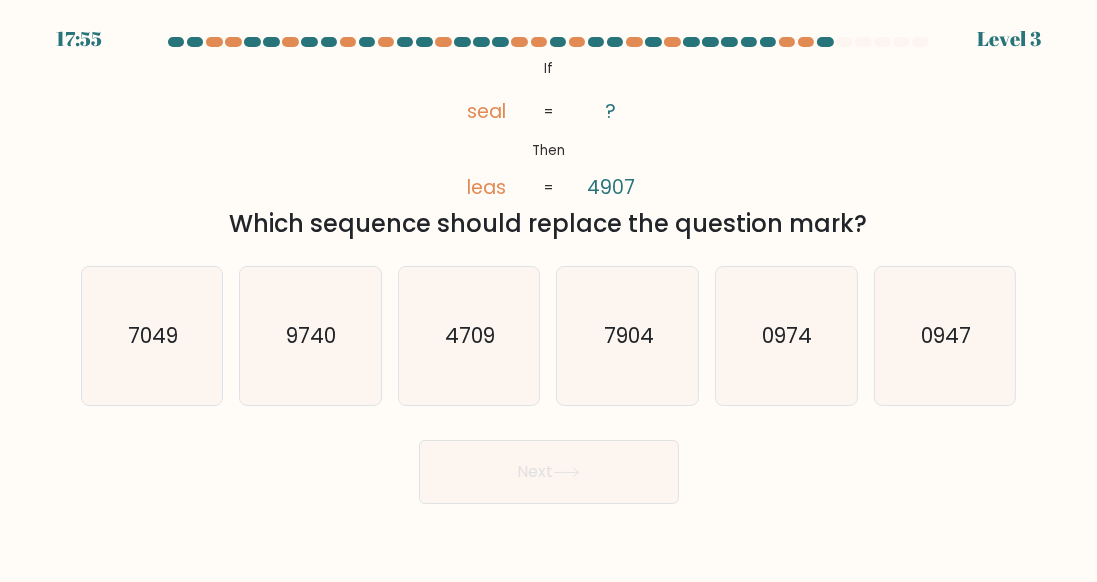 click on "0947" at bounding box center [945, 336] 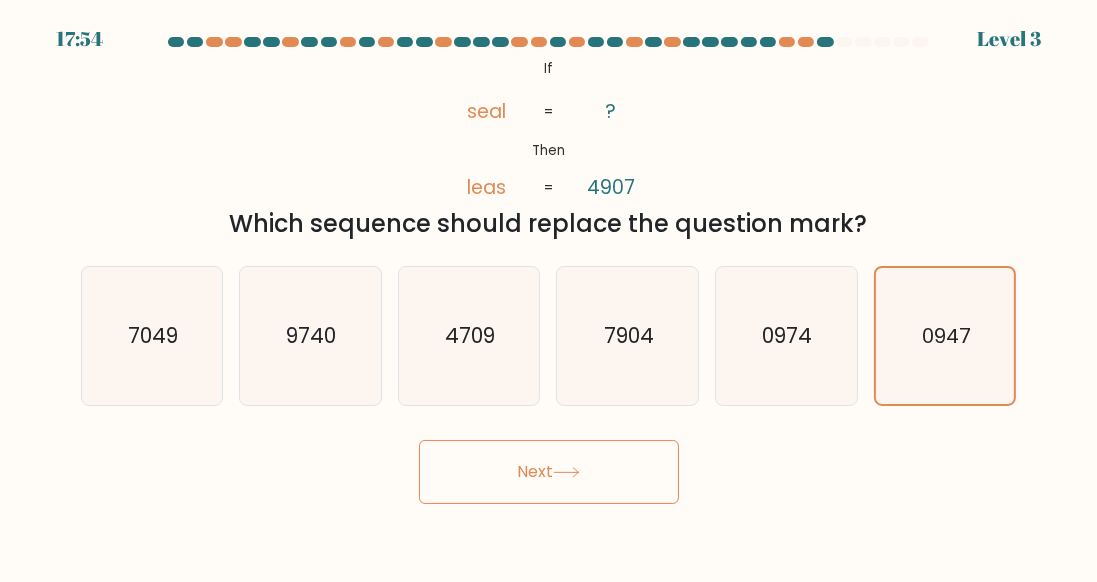 click on "Next" at bounding box center (549, 472) 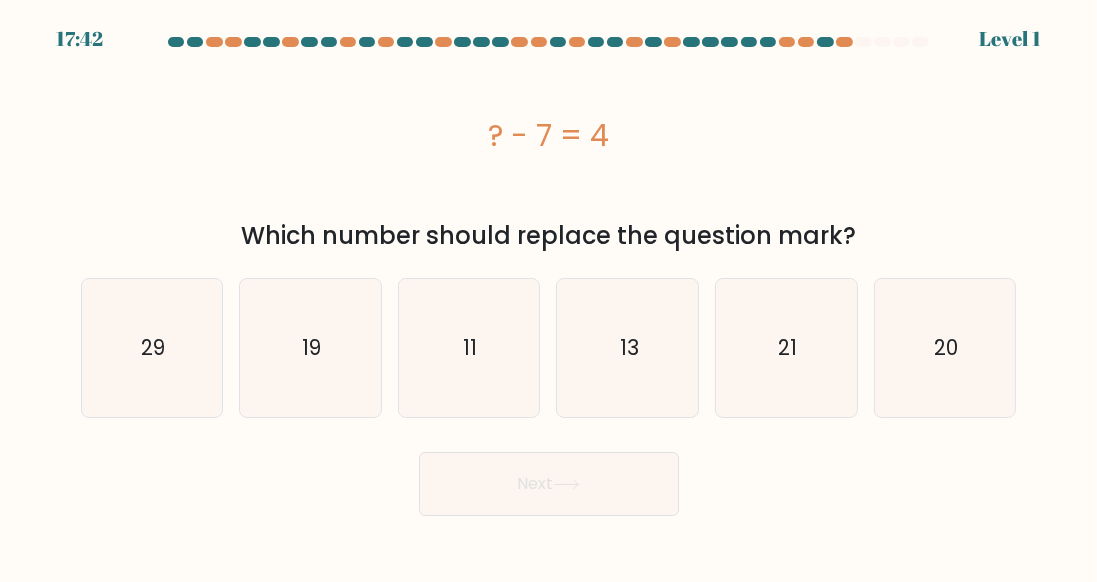 click on "? - 7 = 4
Which number should replace the question mark?" at bounding box center (549, 154) 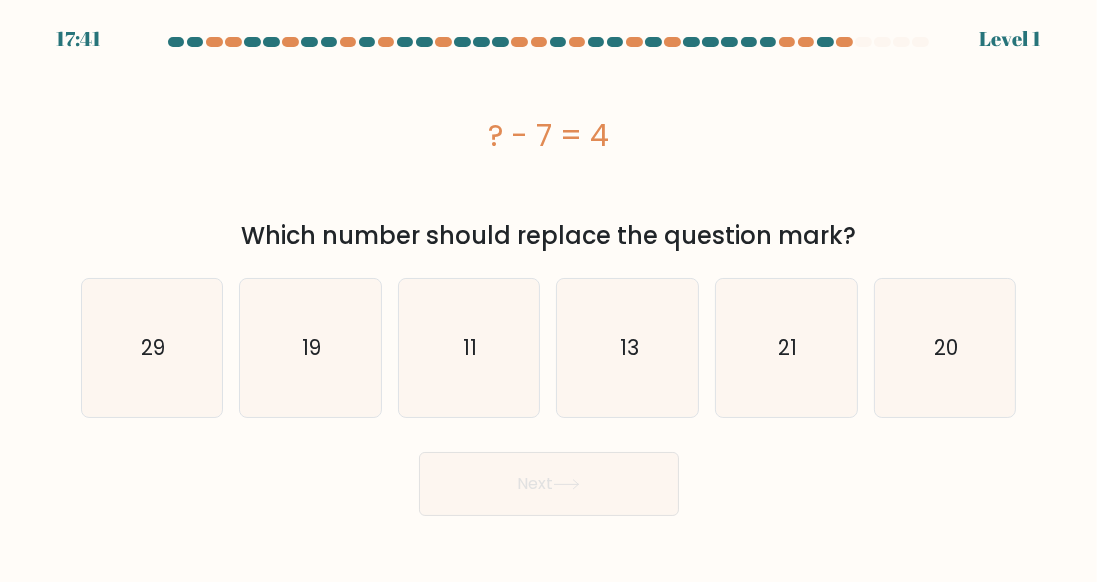 click on "11" at bounding box center (469, 348) 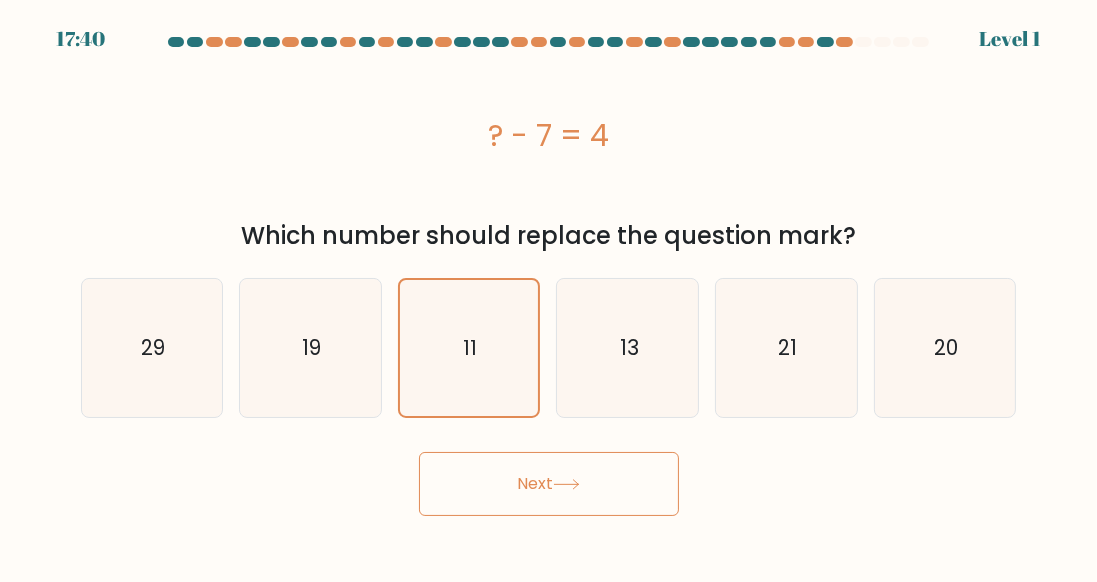 click on "Next" at bounding box center (549, 484) 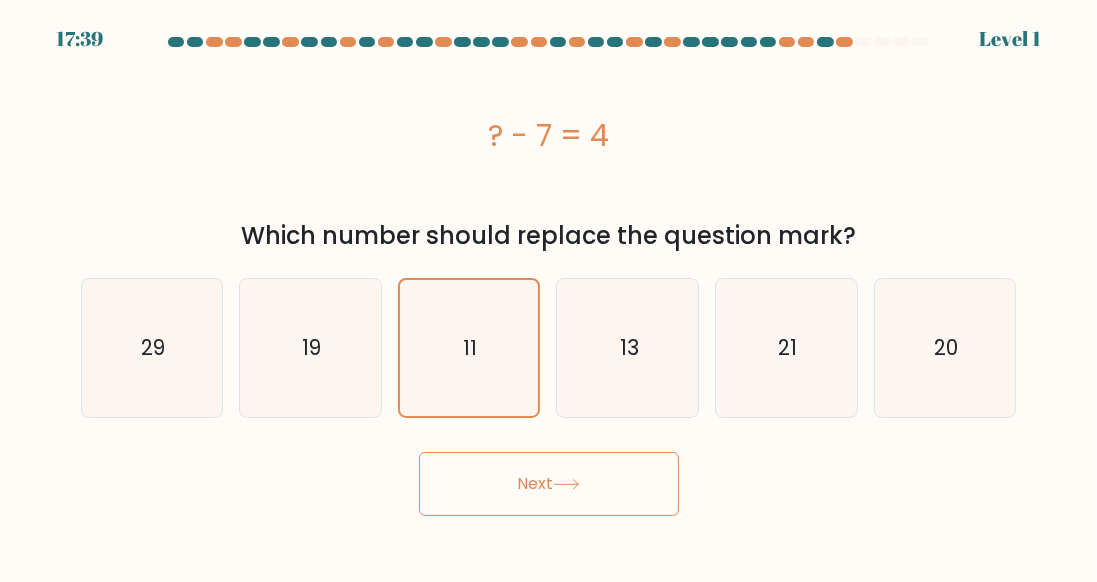 click on "Next" at bounding box center [549, 484] 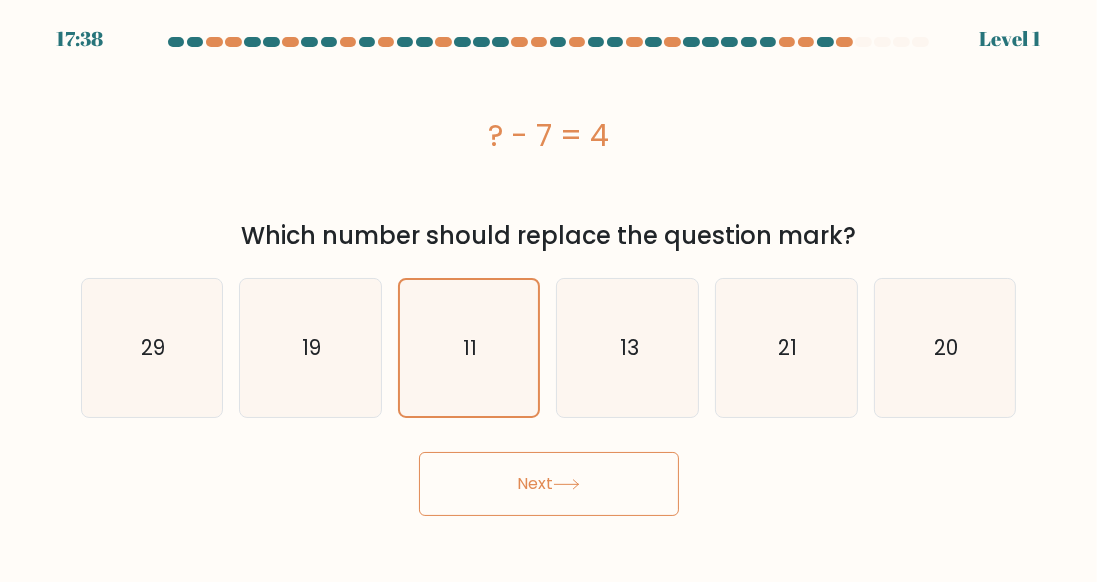 click on "Next" at bounding box center (549, 484) 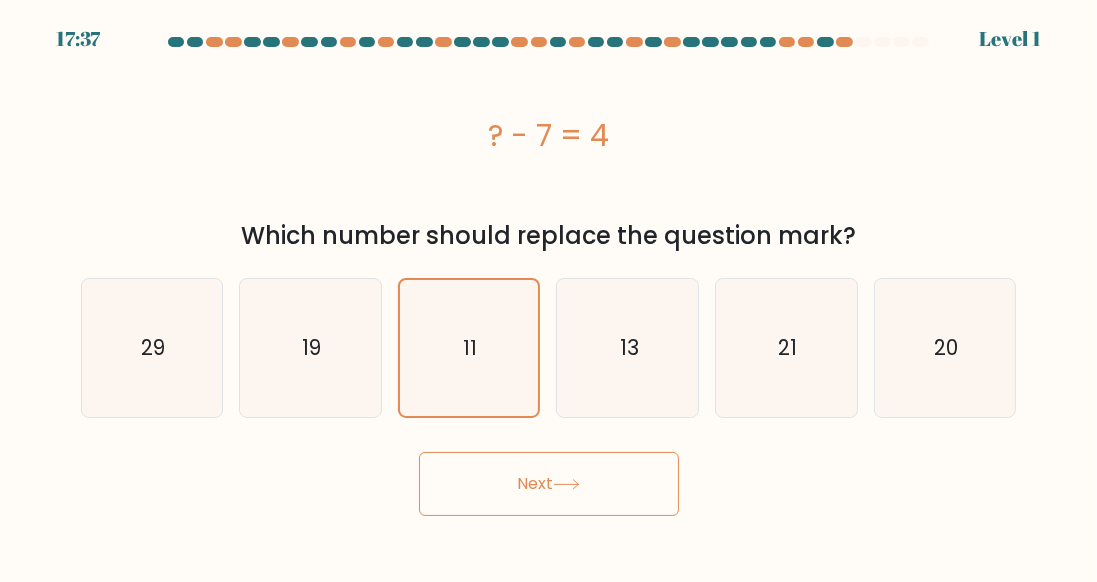 click on "Next" at bounding box center (549, 484) 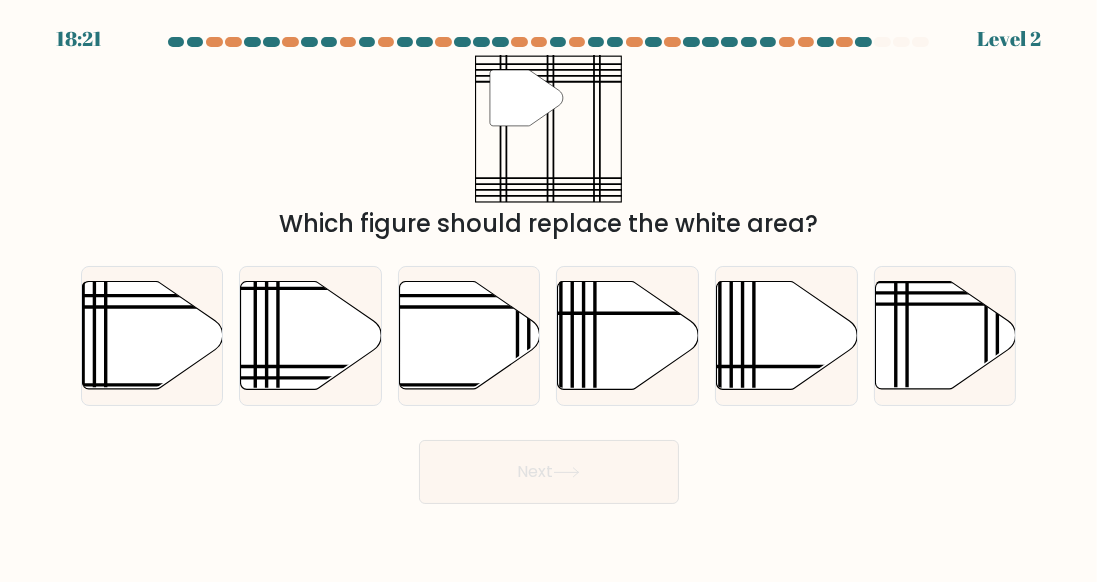 click on "Next" at bounding box center [549, 472] 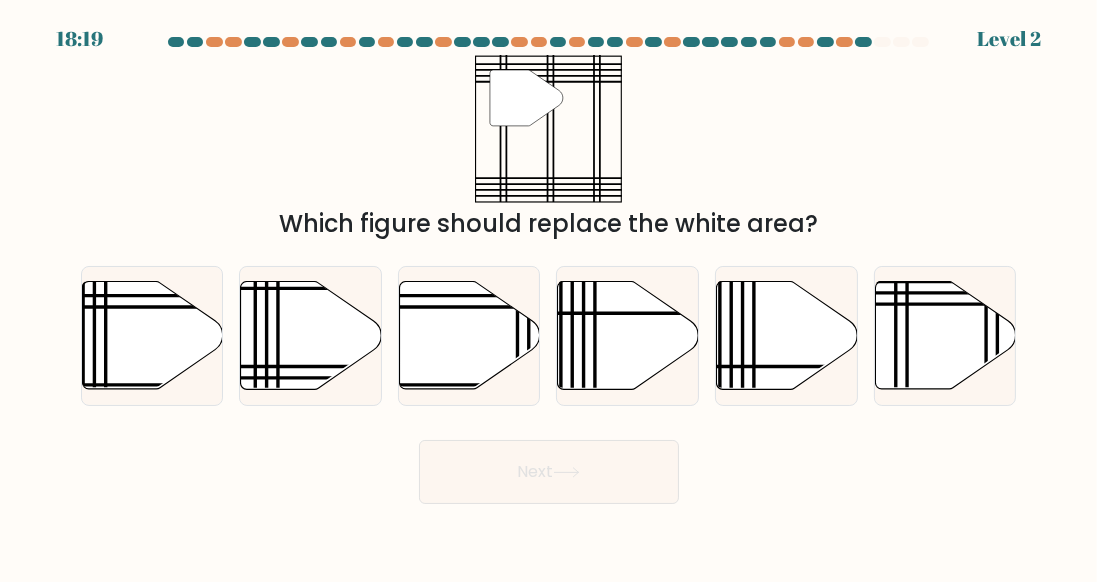 click on ""
Which figure should replace the white area?" at bounding box center (549, 148) 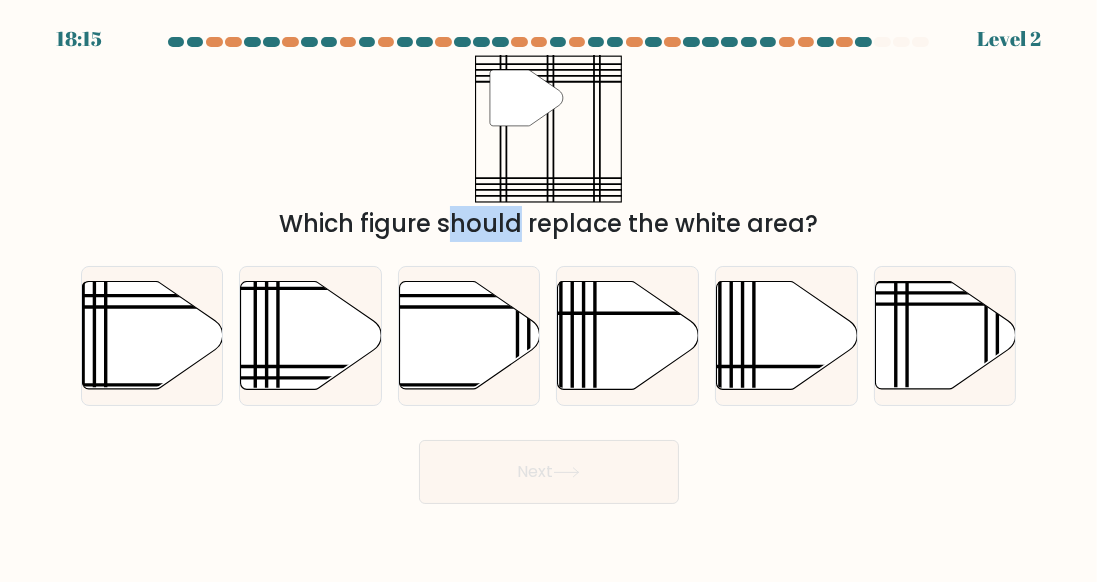 click on ""
Which figure should replace the white area?" at bounding box center [549, 148] 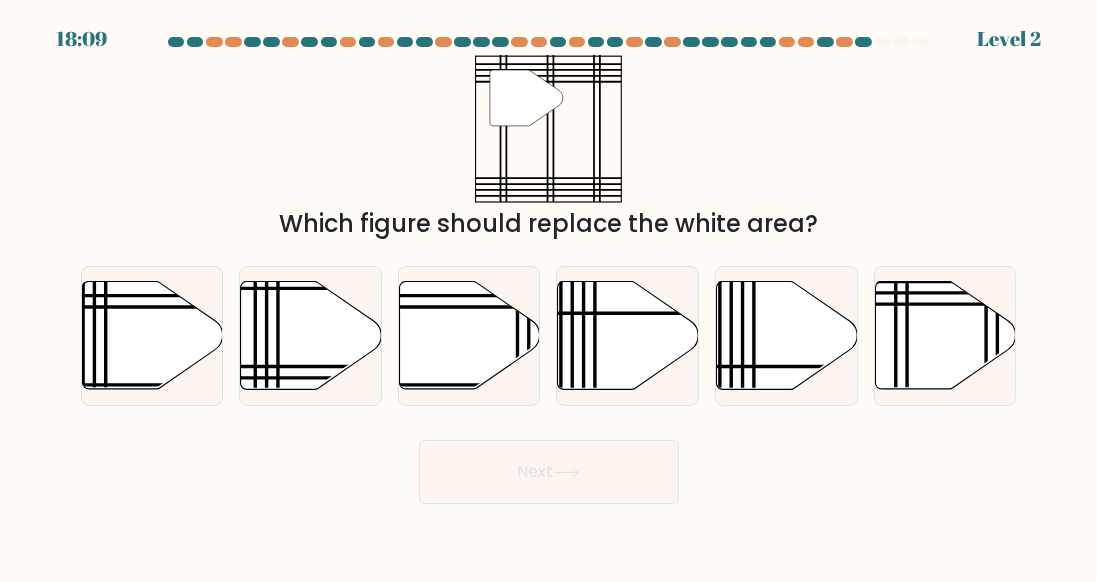 click at bounding box center (469, 336) 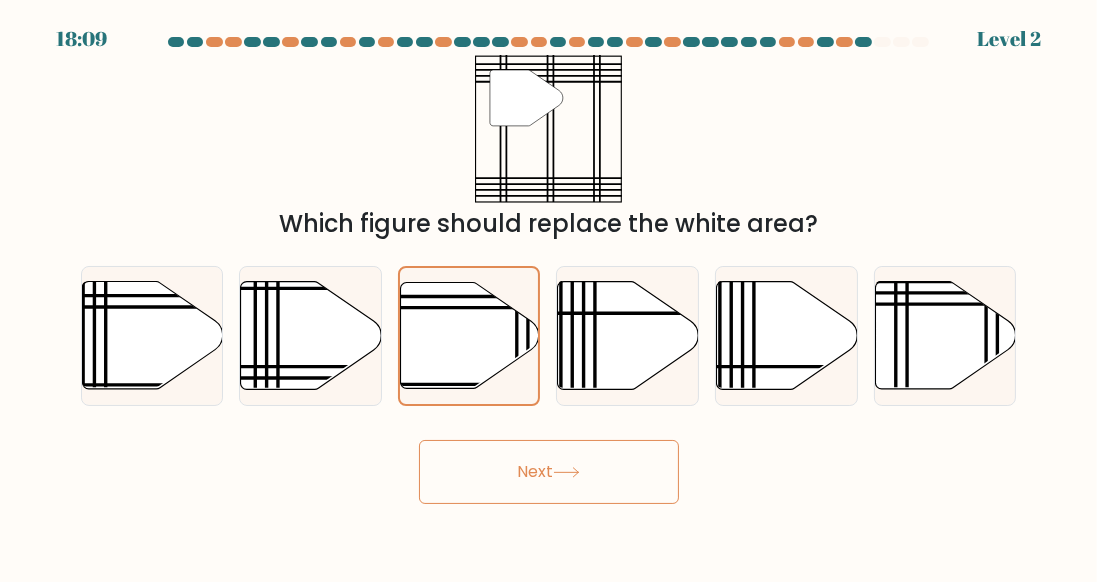 click on "Next" at bounding box center (549, 472) 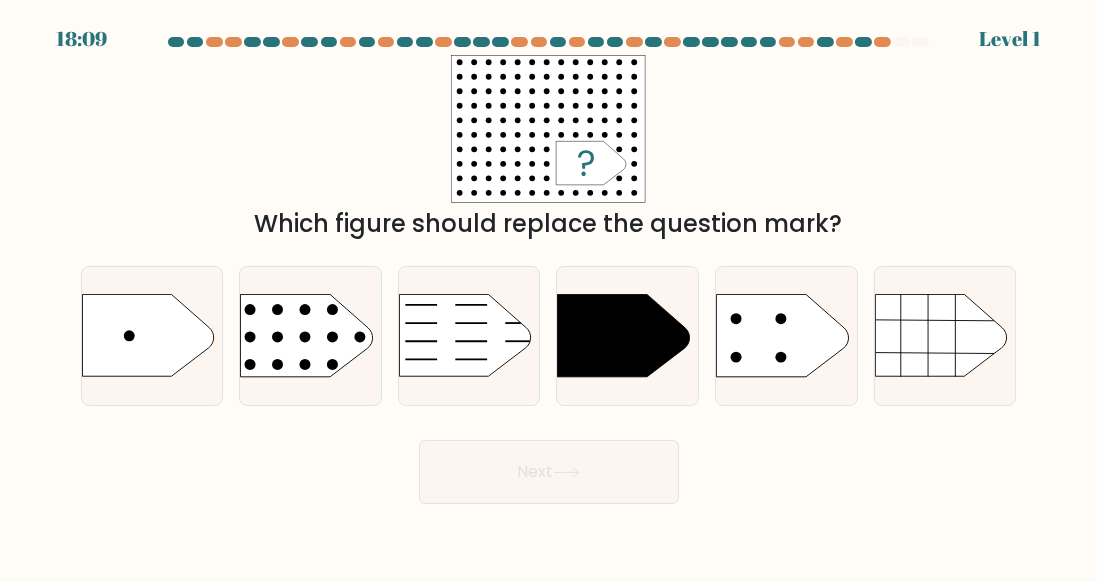 click at bounding box center [566, 472] 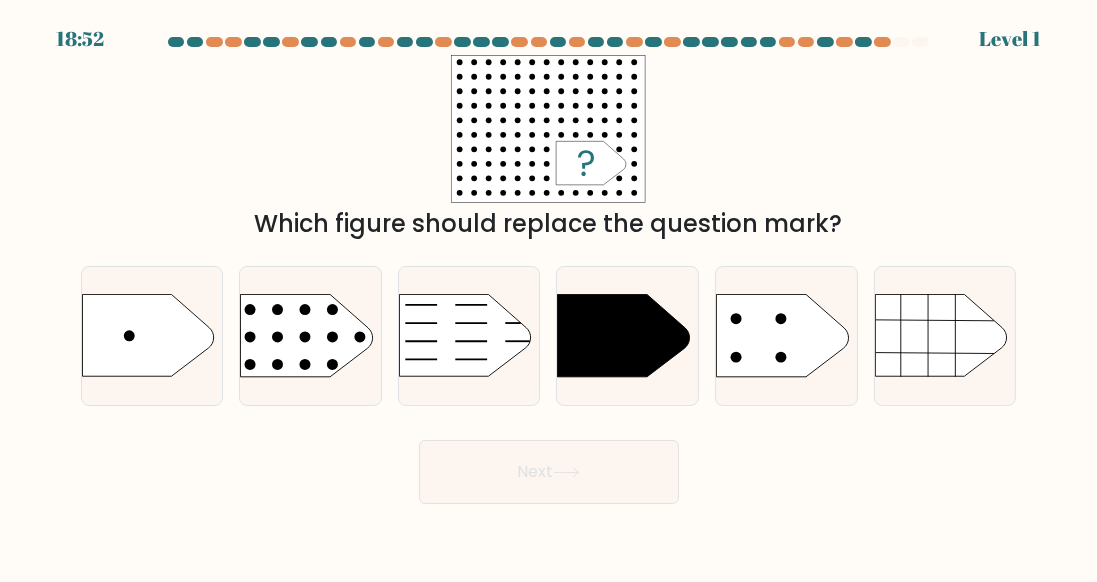 click on "Which figure should replace the question mark?" at bounding box center [549, 148] 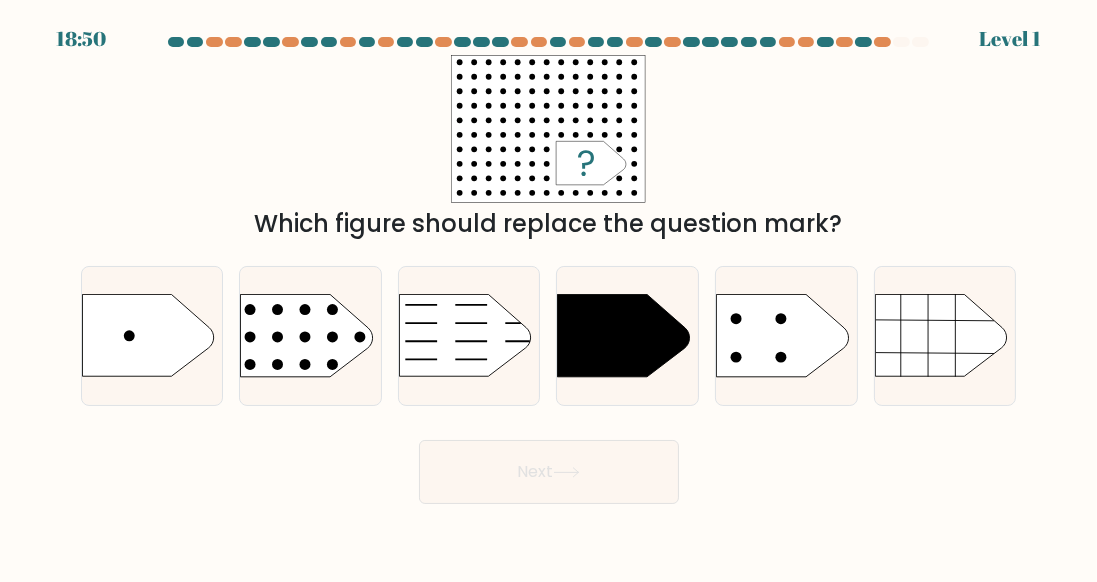 click at bounding box center (225, 271) 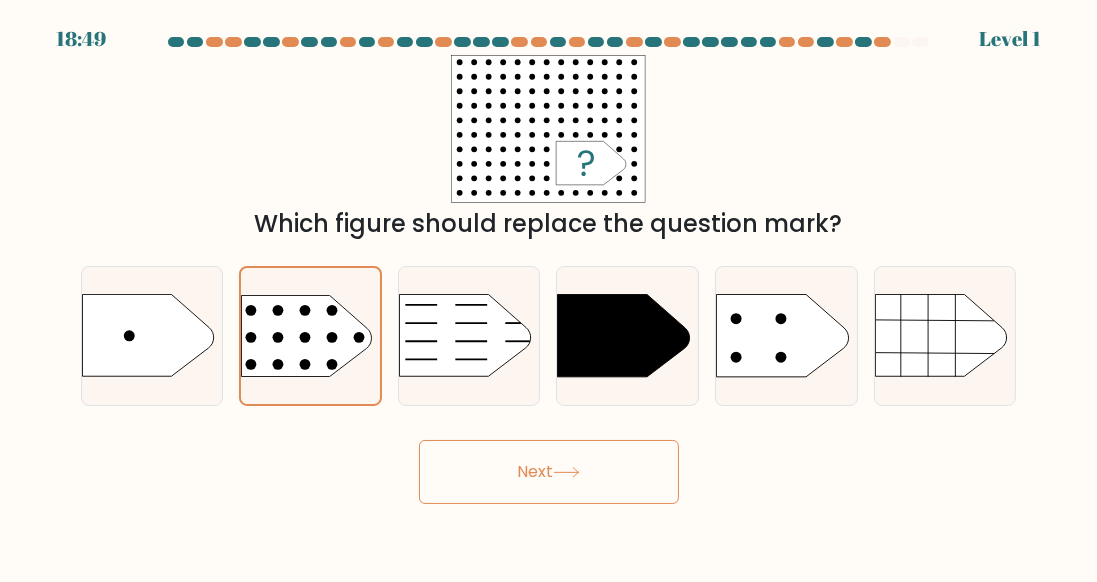 click on "Next" at bounding box center [549, 472] 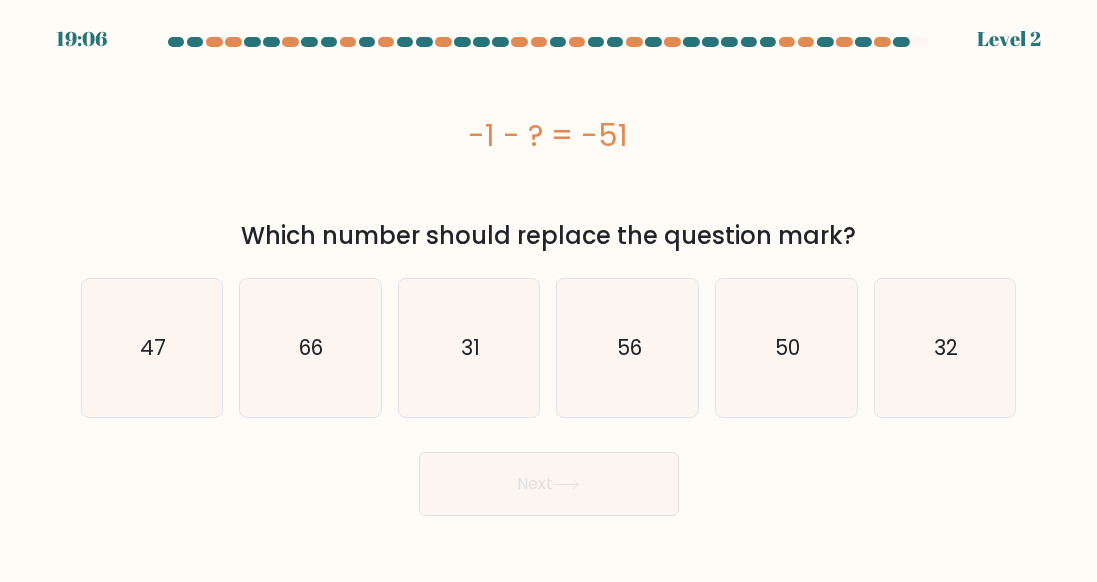 click on "50" at bounding box center (786, 348) 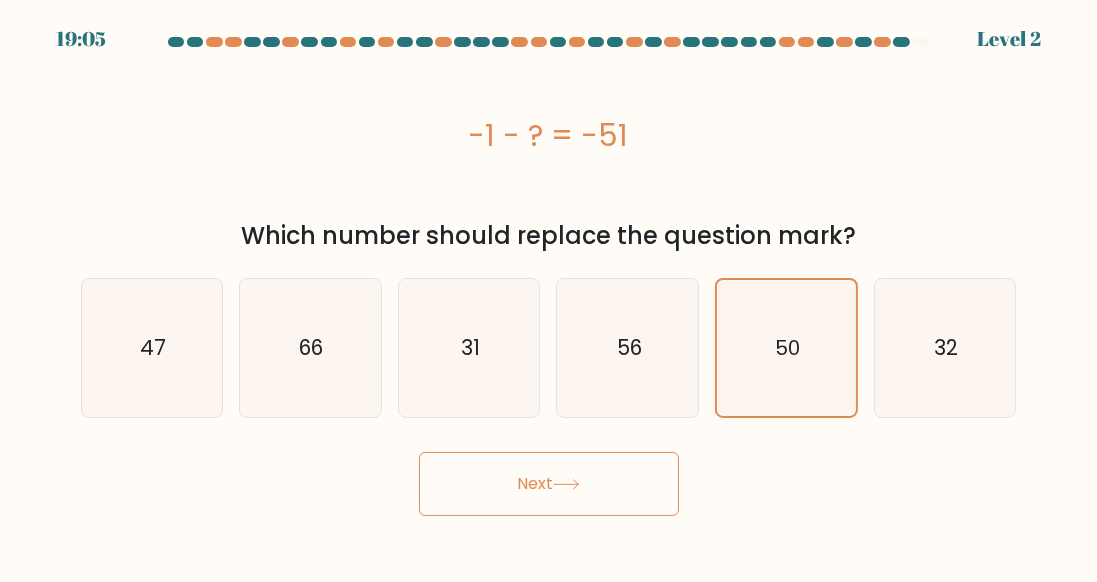 click at bounding box center (566, 484) 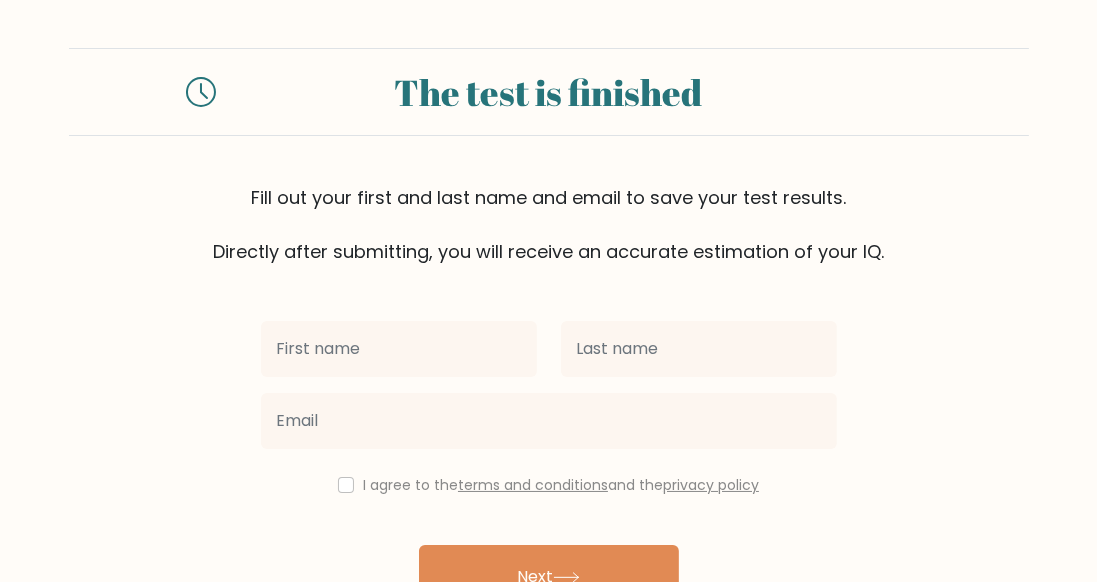scroll, scrollTop: 118, scrollLeft: 0, axis: vertical 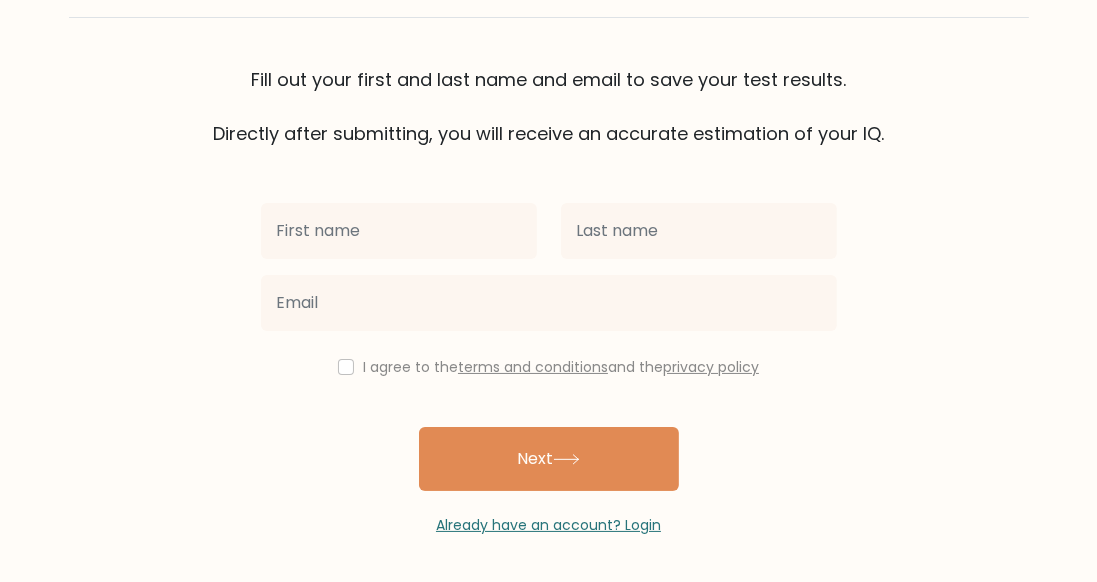 click on "Next" at bounding box center (549, 459) 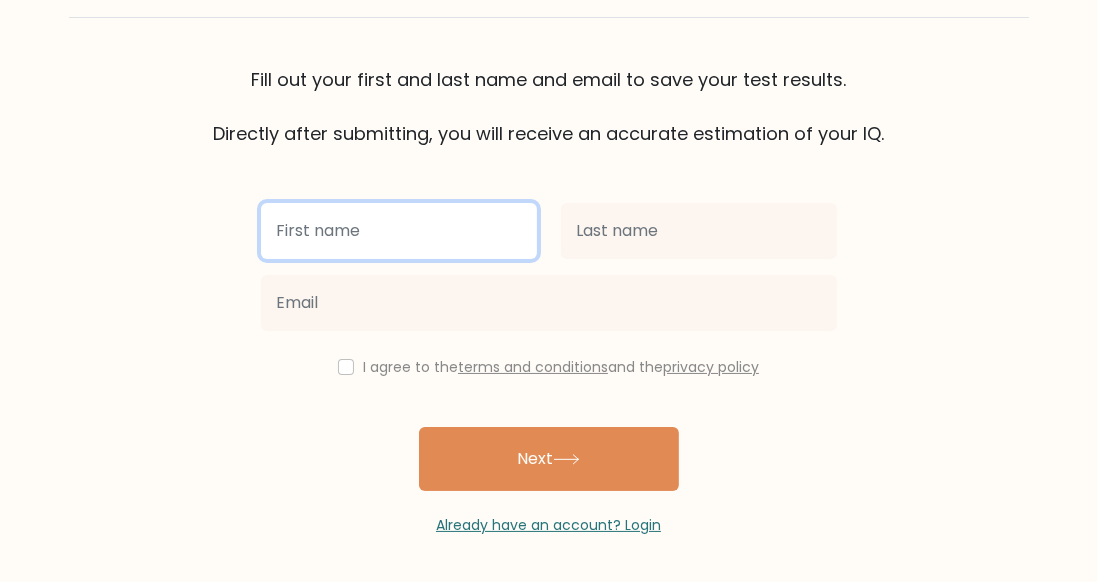 scroll, scrollTop: 118, scrollLeft: 0, axis: vertical 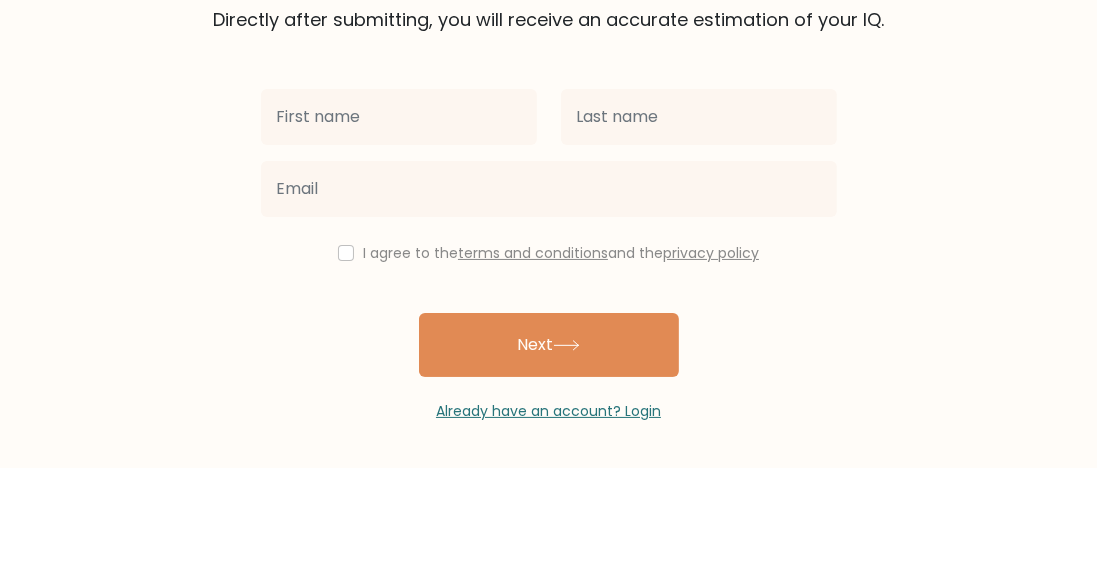 click on "The test is finished
Fill out your first and last name and email to save your test results.
Directly after submitting, you will receive an accurate estimation of your IQ.
I agree to the" at bounding box center (548, 233) 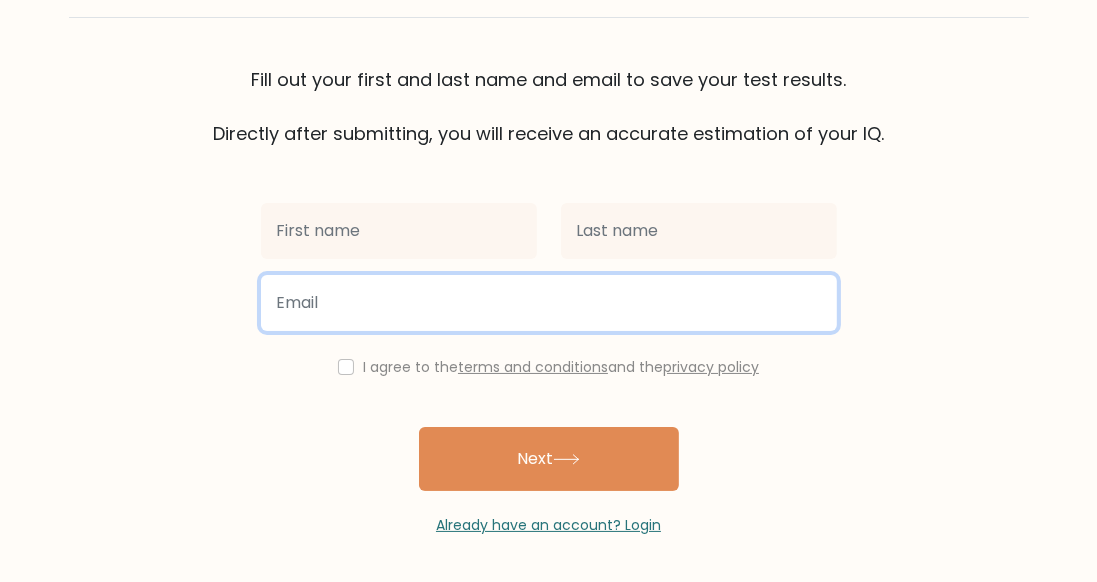 click at bounding box center (549, 303) 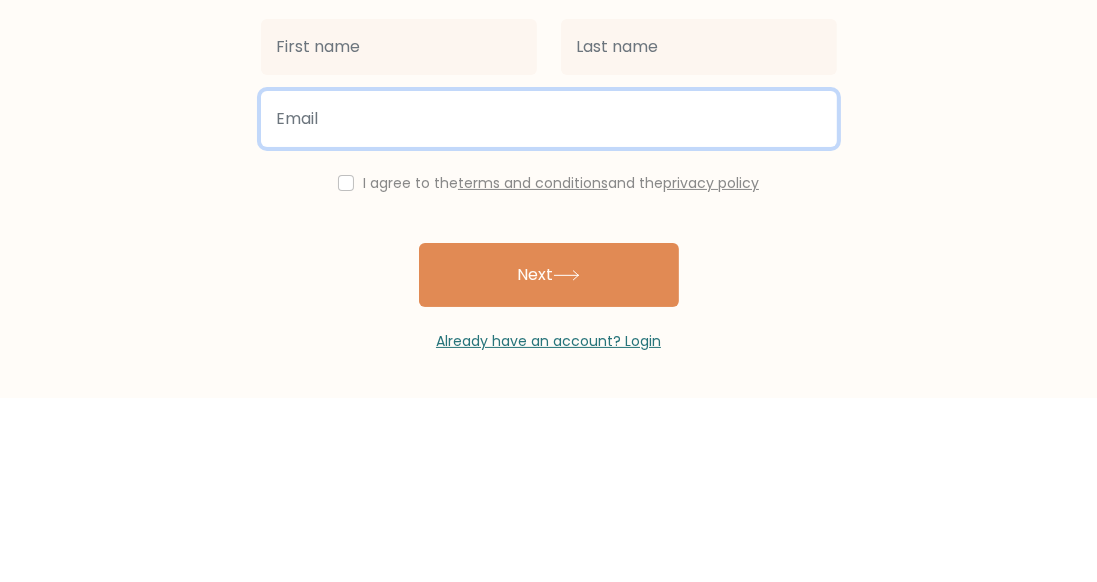 scroll, scrollTop: 118, scrollLeft: 0, axis: vertical 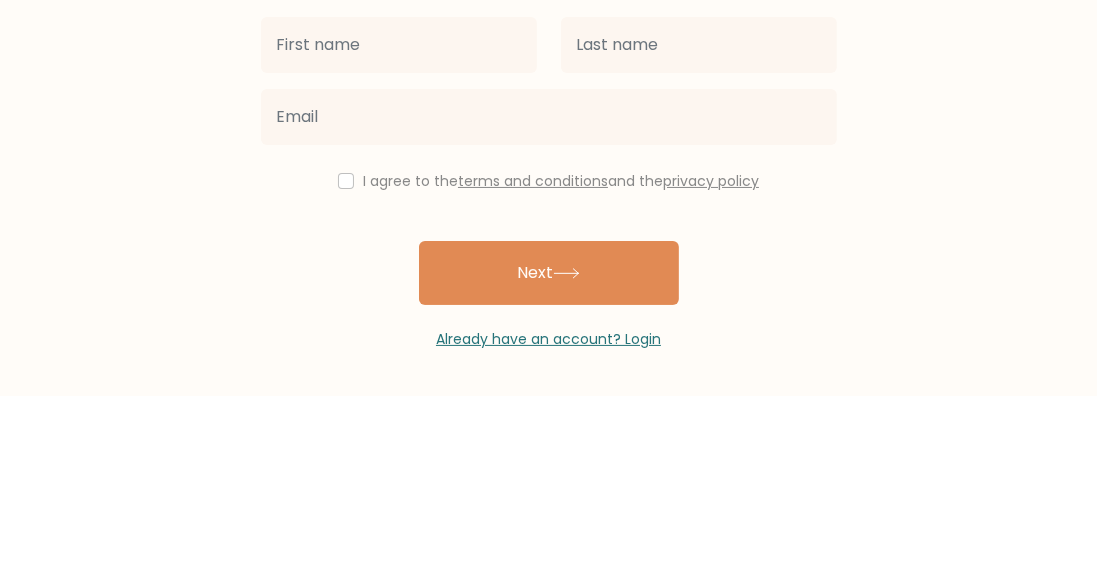 click on "The test is finished
Fill out your first and last name and email to save your test results.
Directly after submitting, you will receive an accurate estimation of your IQ.
I agree to the" at bounding box center [548, 233] 